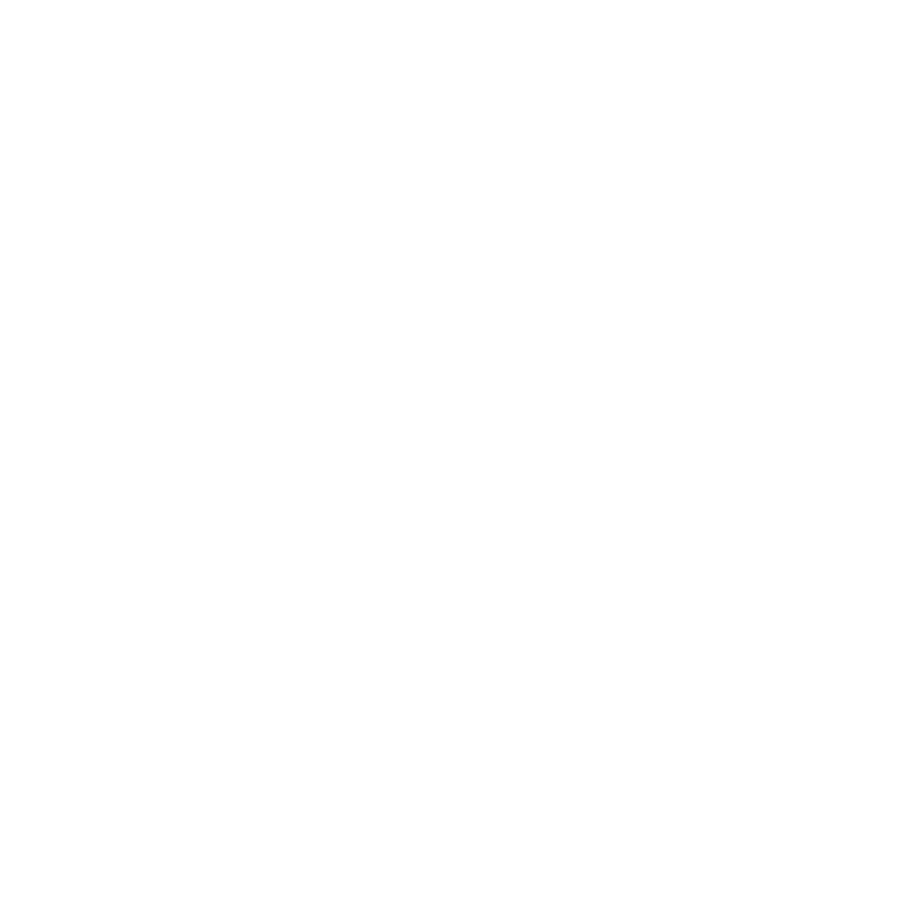 scroll, scrollTop: 0, scrollLeft: 0, axis: both 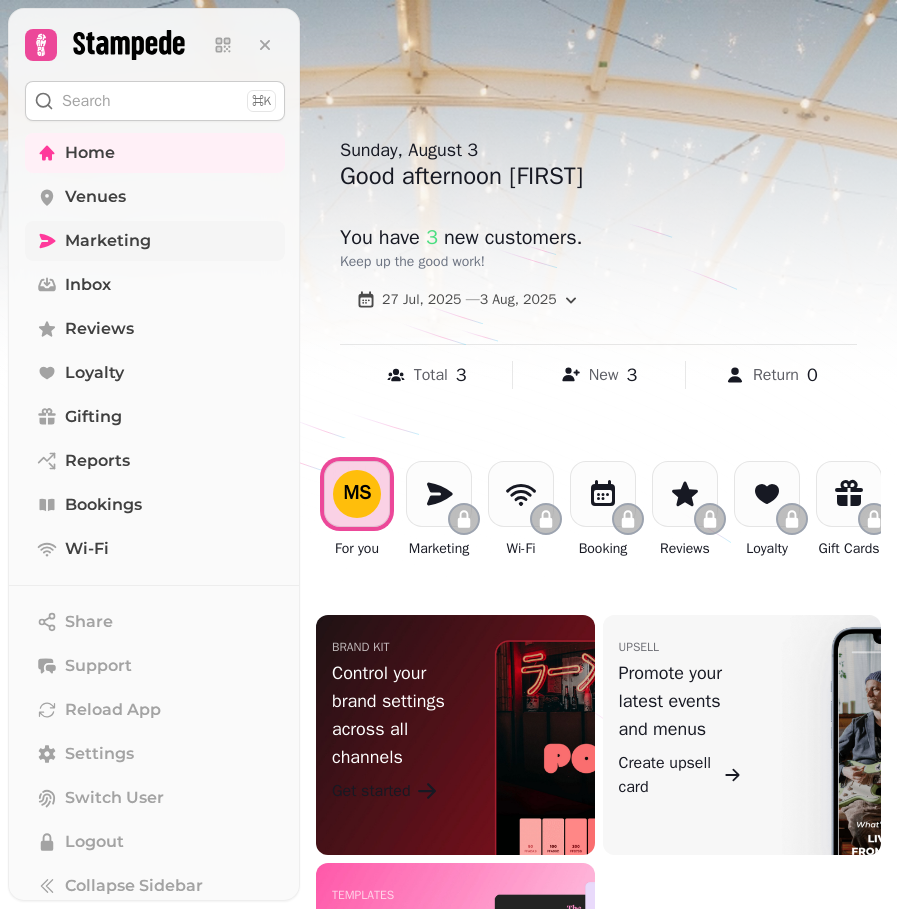 click on "Marketing" at bounding box center [108, 241] 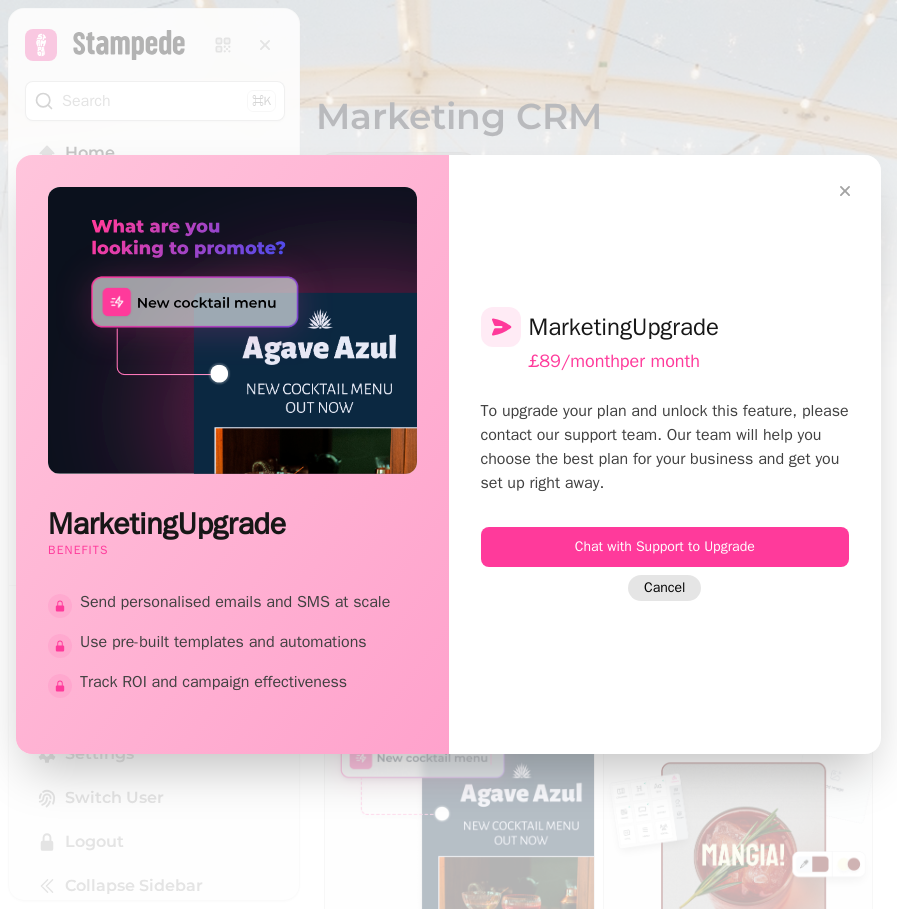 click on "Cancel" at bounding box center (664, 588) 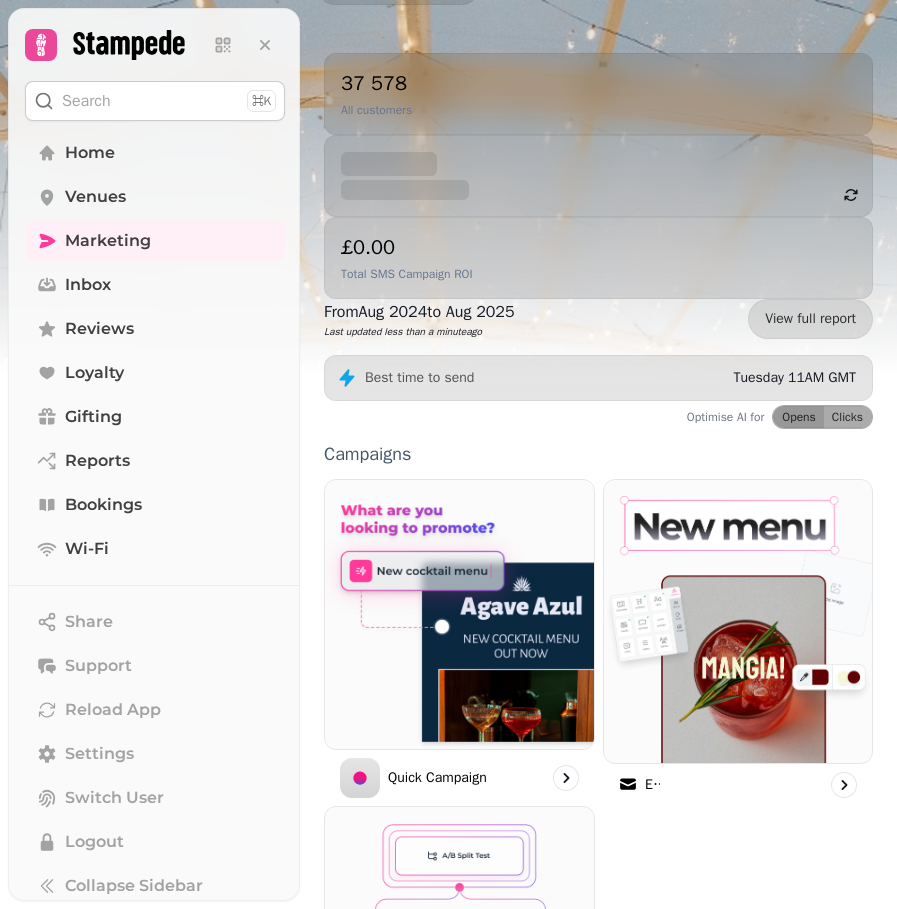 scroll, scrollTop: 194, scrollLeft: 0, axis: vertical 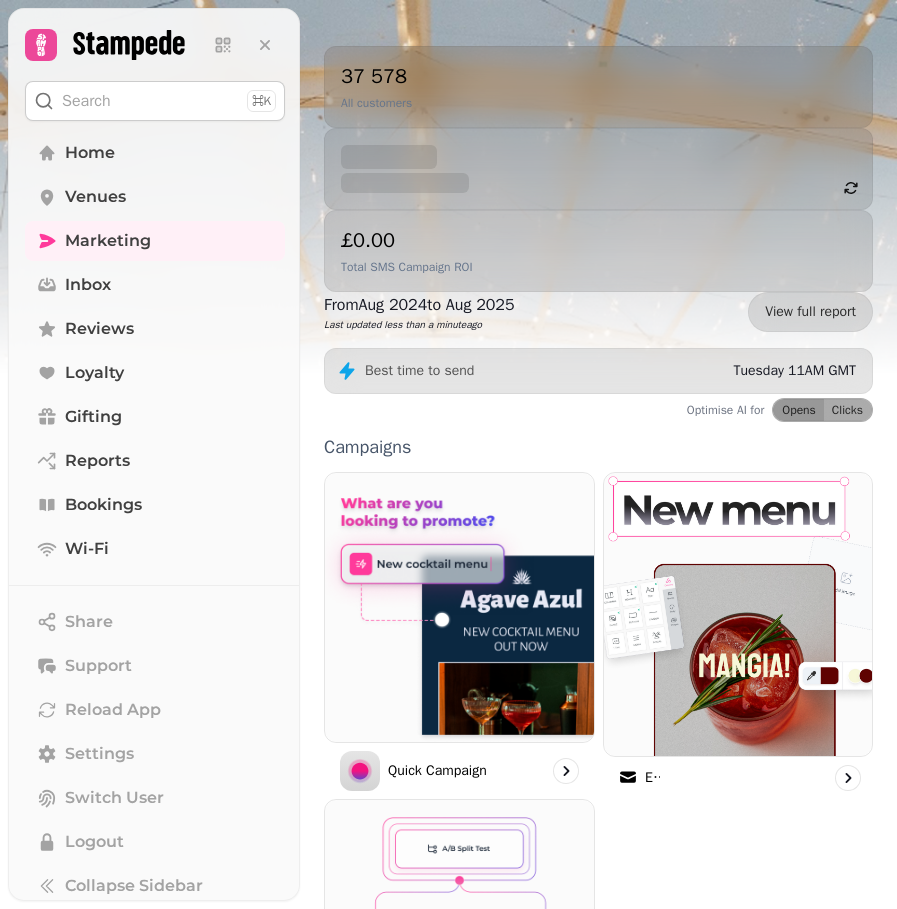 click at bounding box center [737, 614] 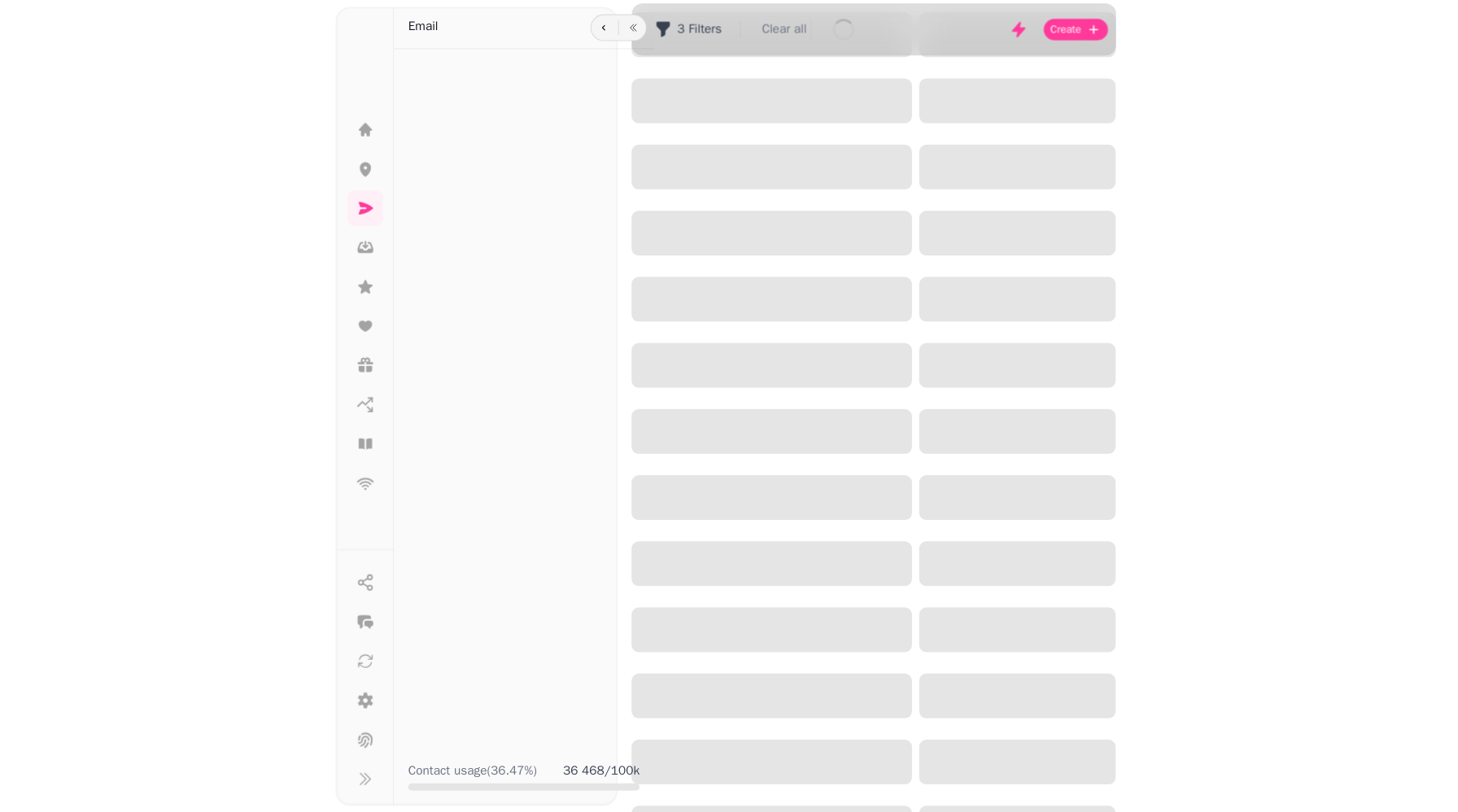 scroll, scrollTop: 0, scrollLeft: 0, axis: both 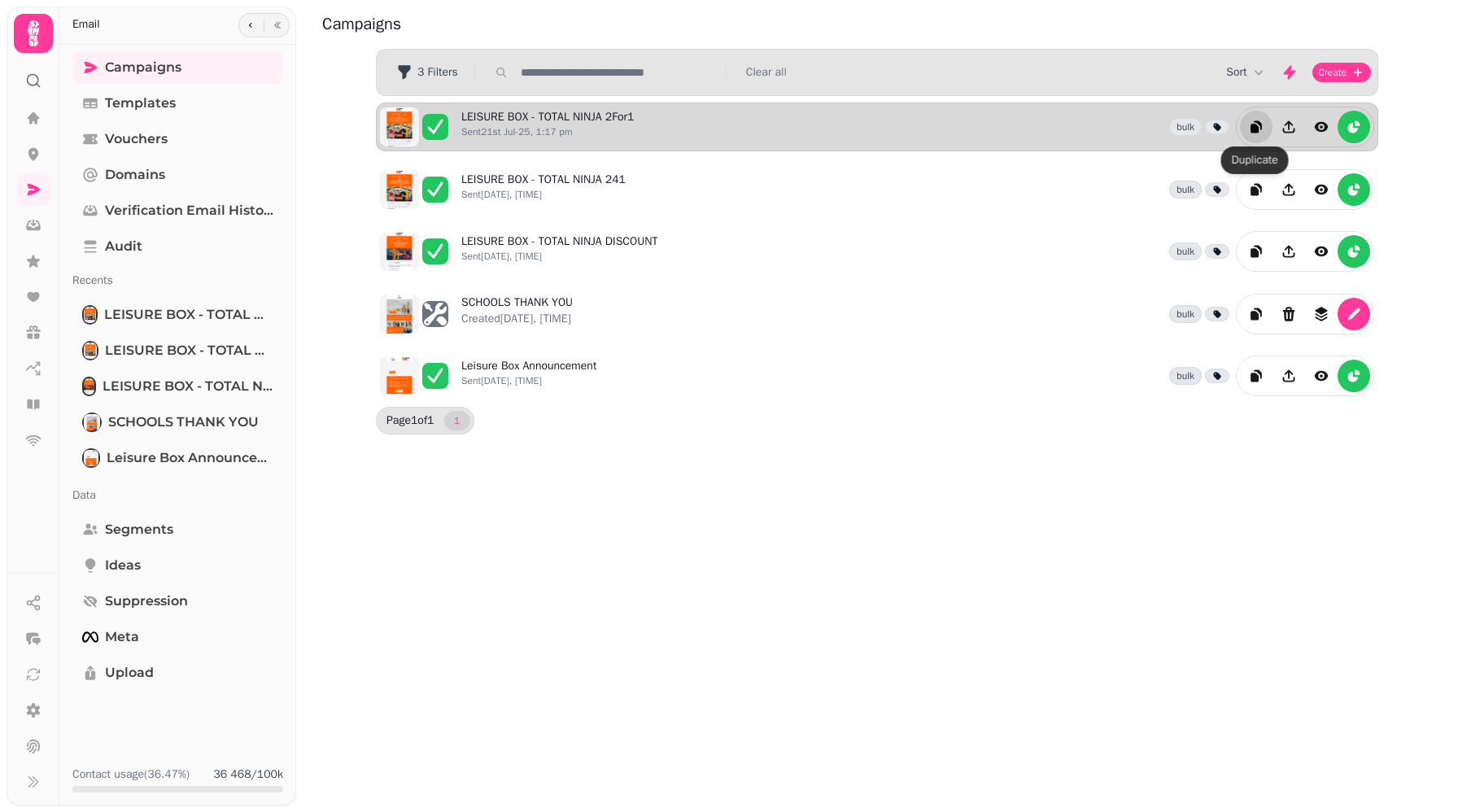 click 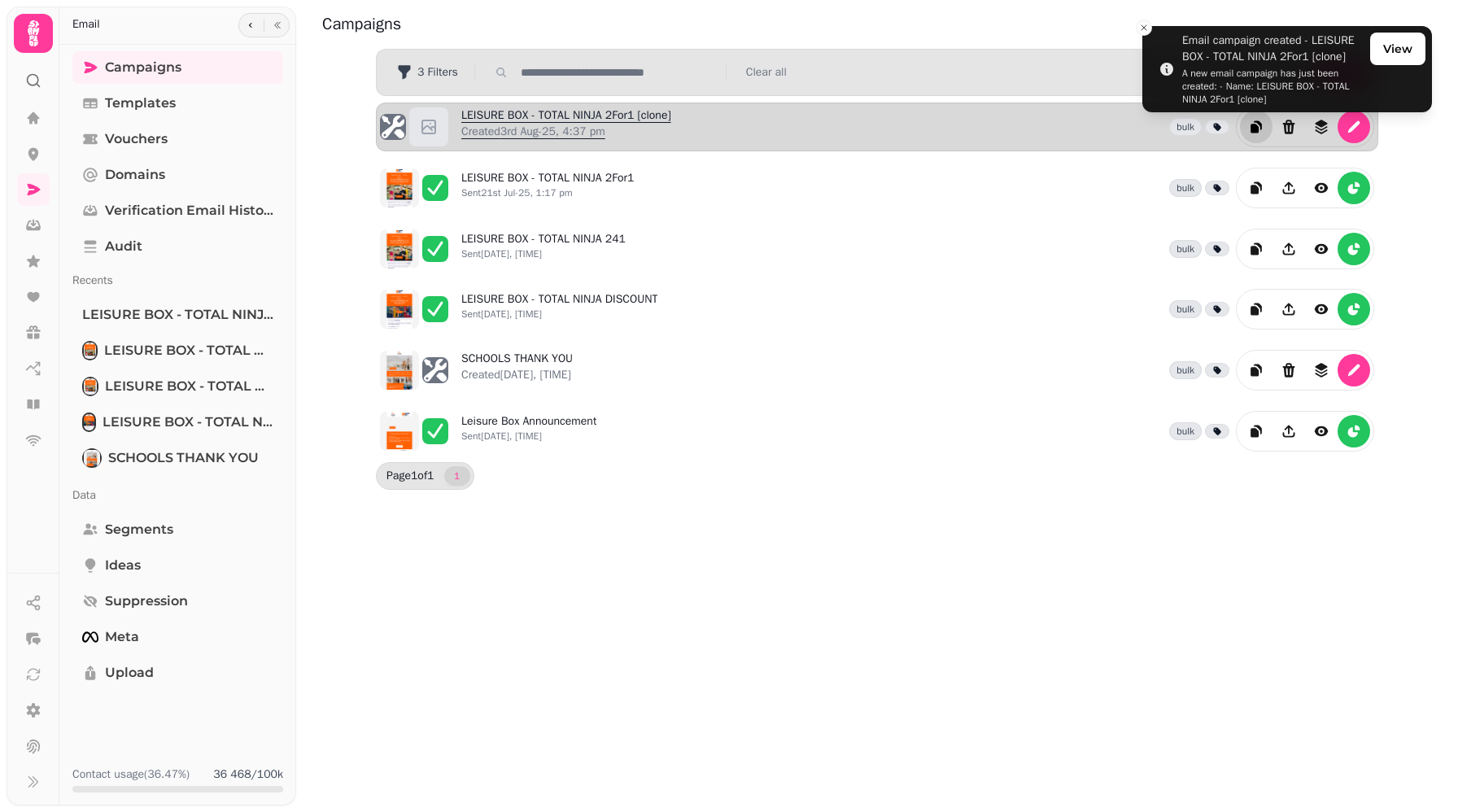 click on "[PRODUCT] [CAMPAIGN_NAME] Created [DATE], [TIME]" at bounding box center (566, 127) 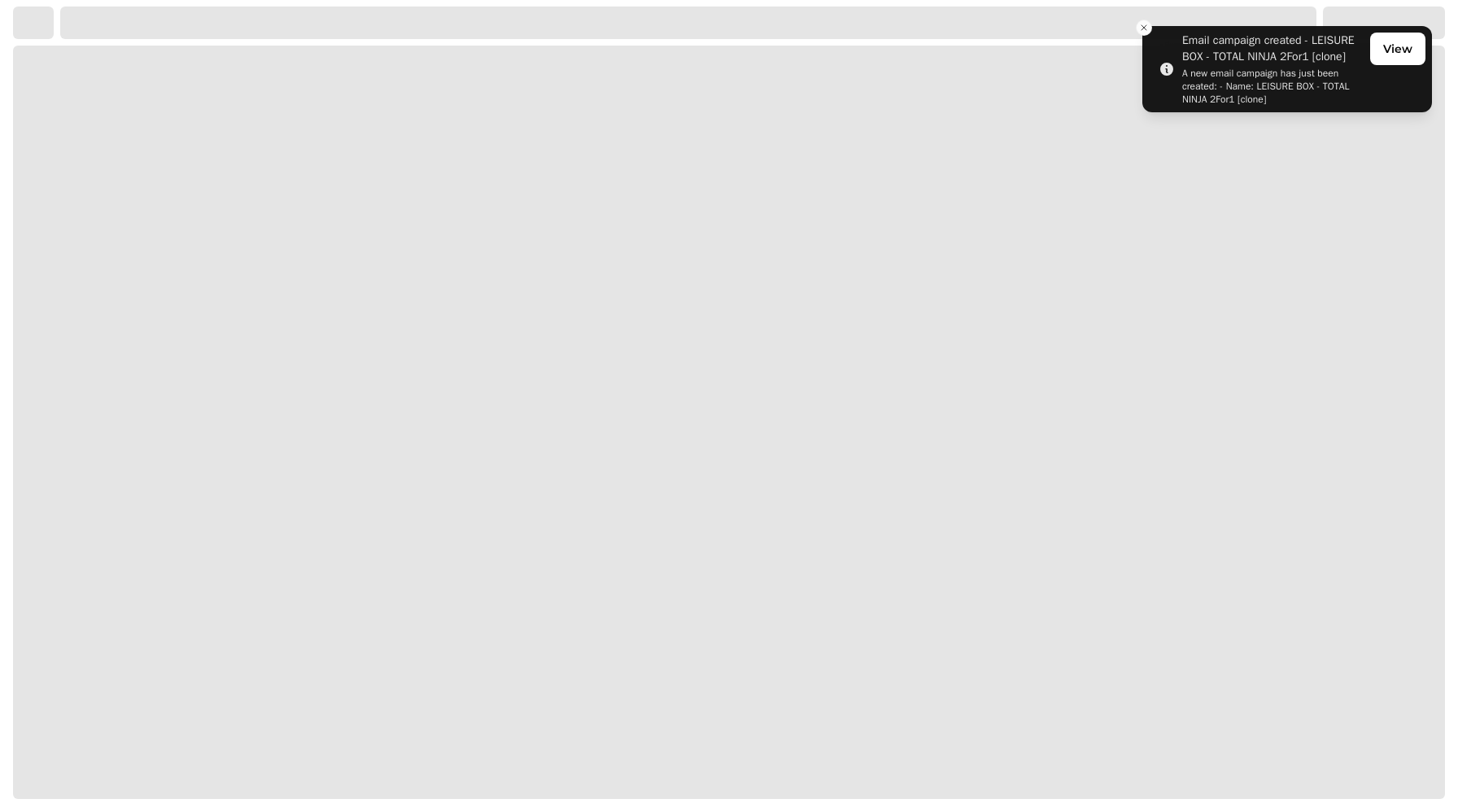 select on "**********" 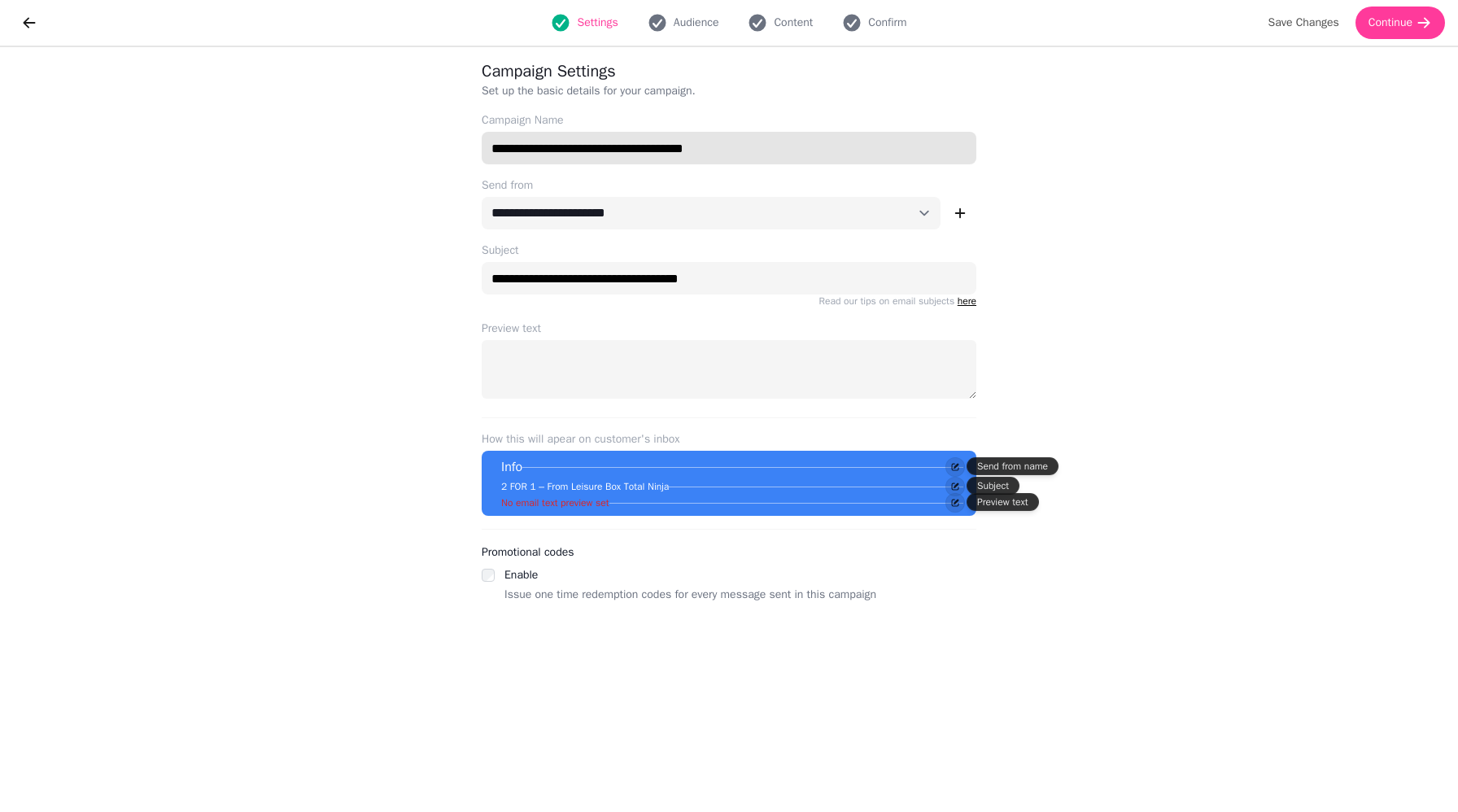 click on "**********" at bounding box center [729, 148] 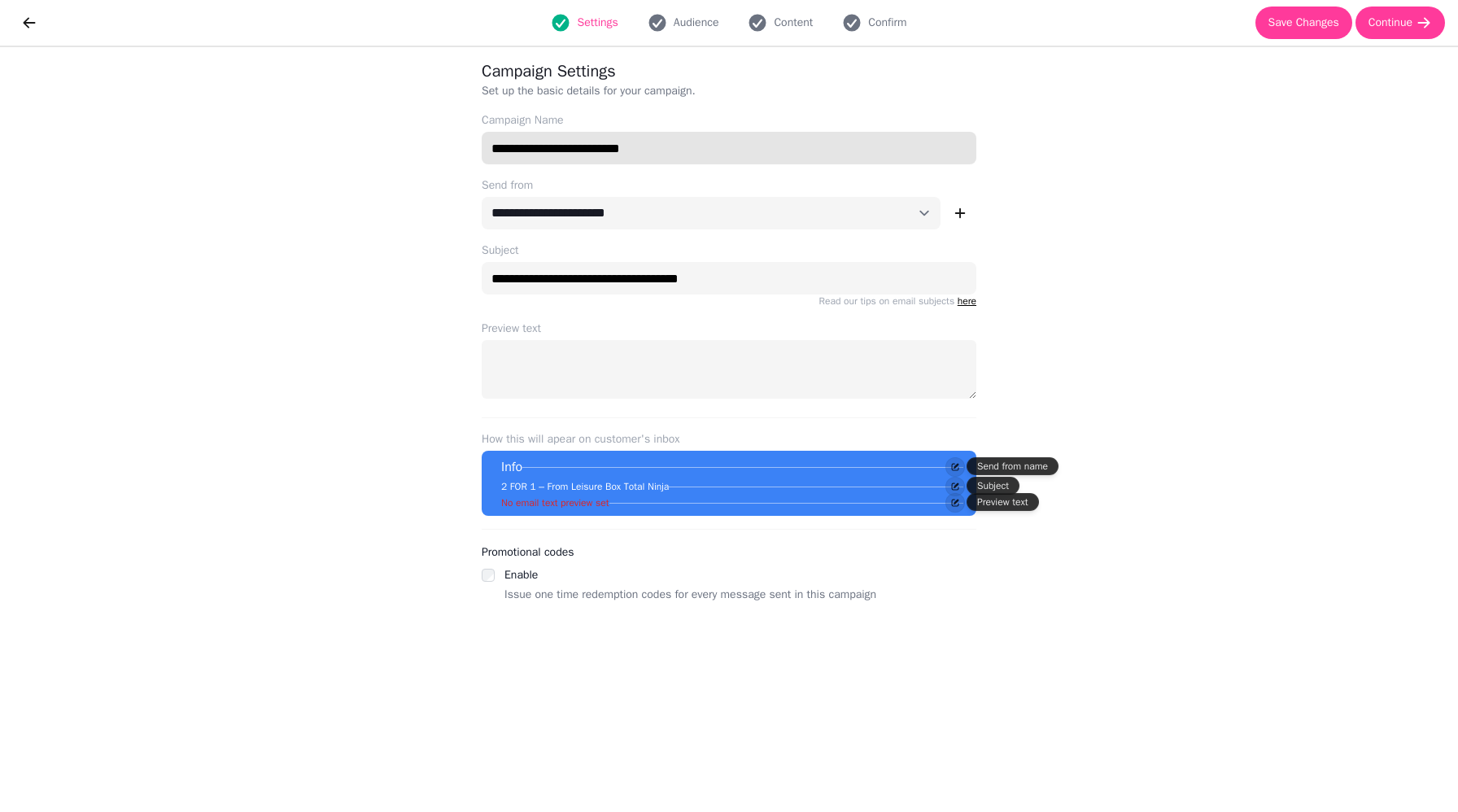 click on "**********" at bounding box center [729, 148] 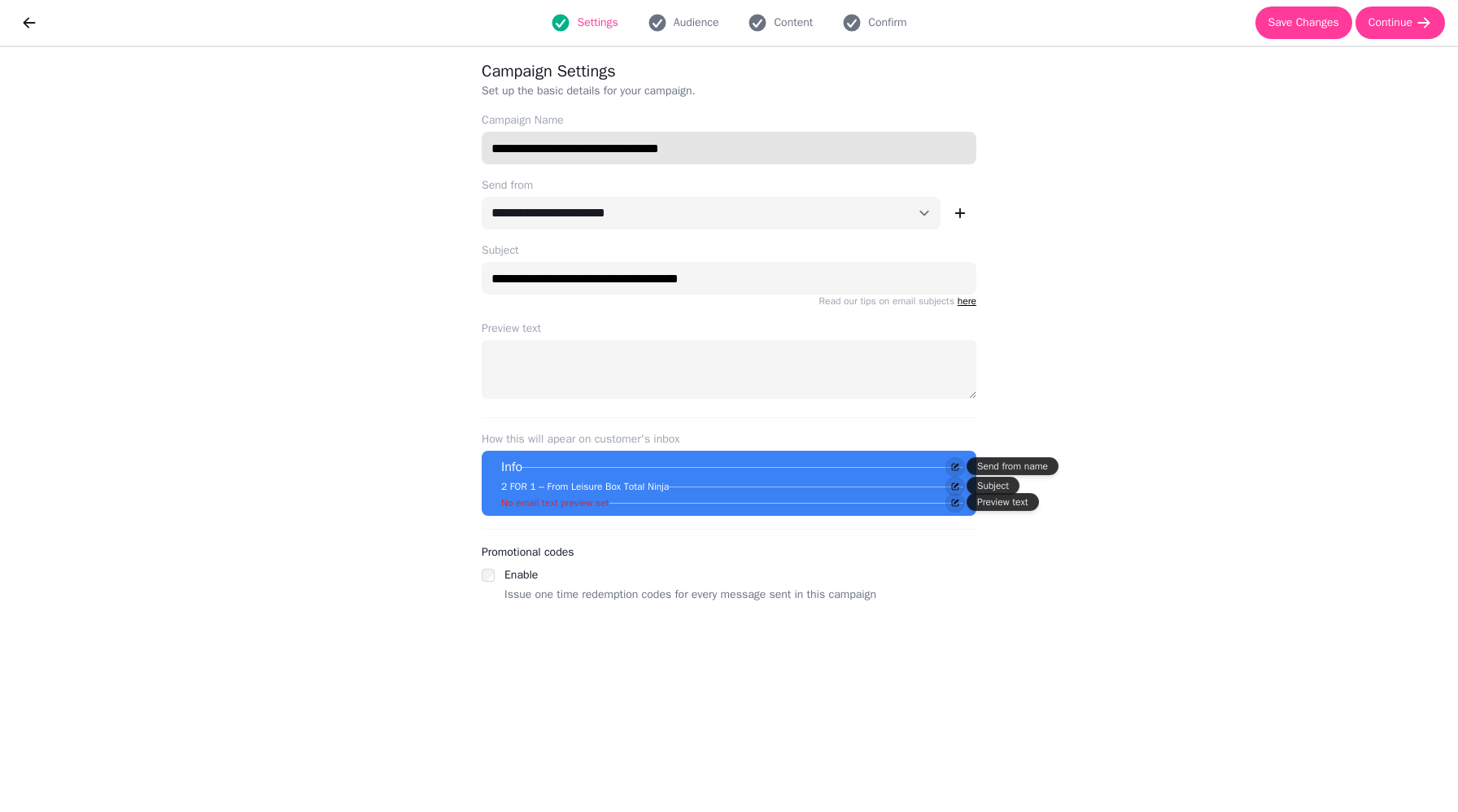 type on "**********" 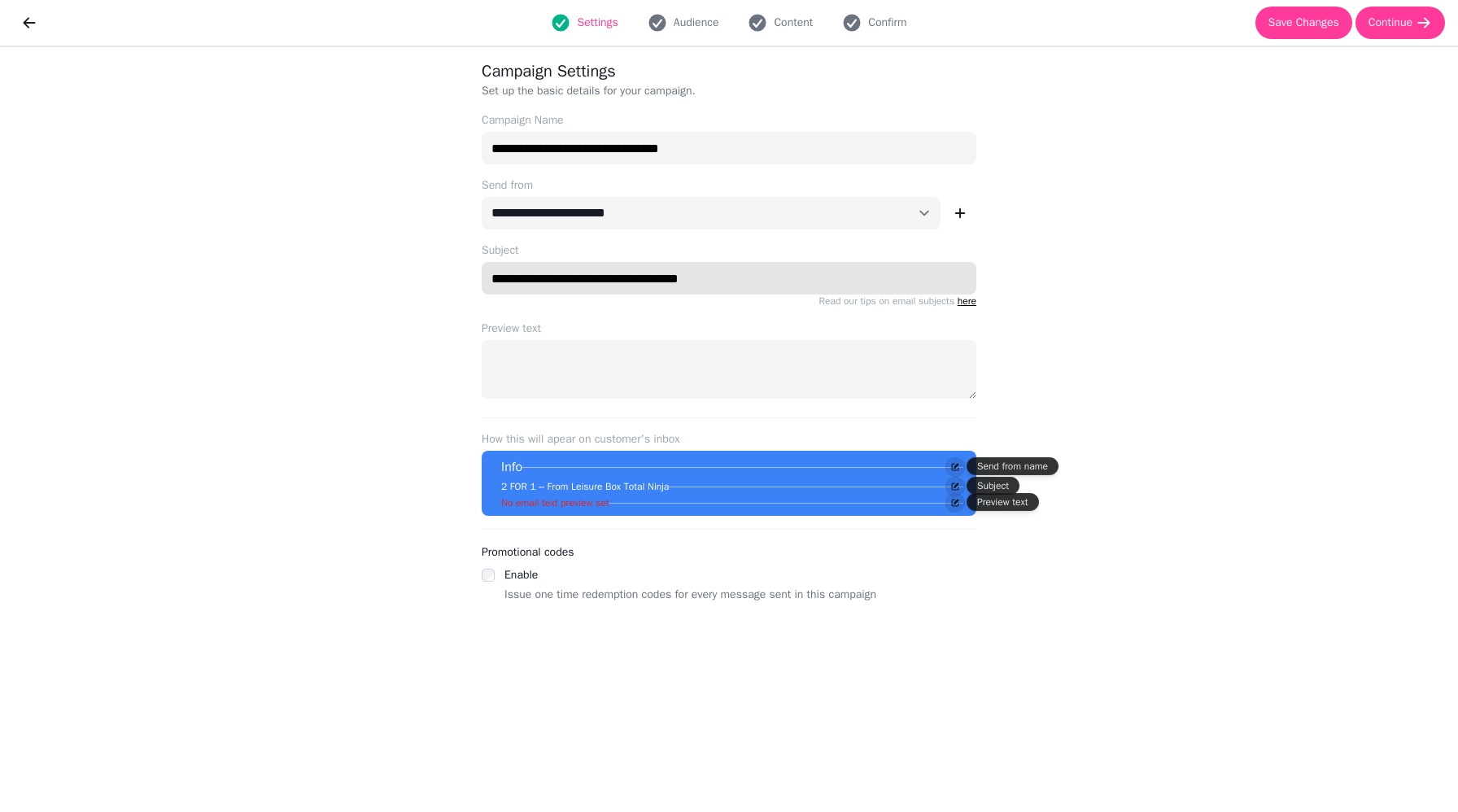 click on "**********" at bounding box center [729, 278] 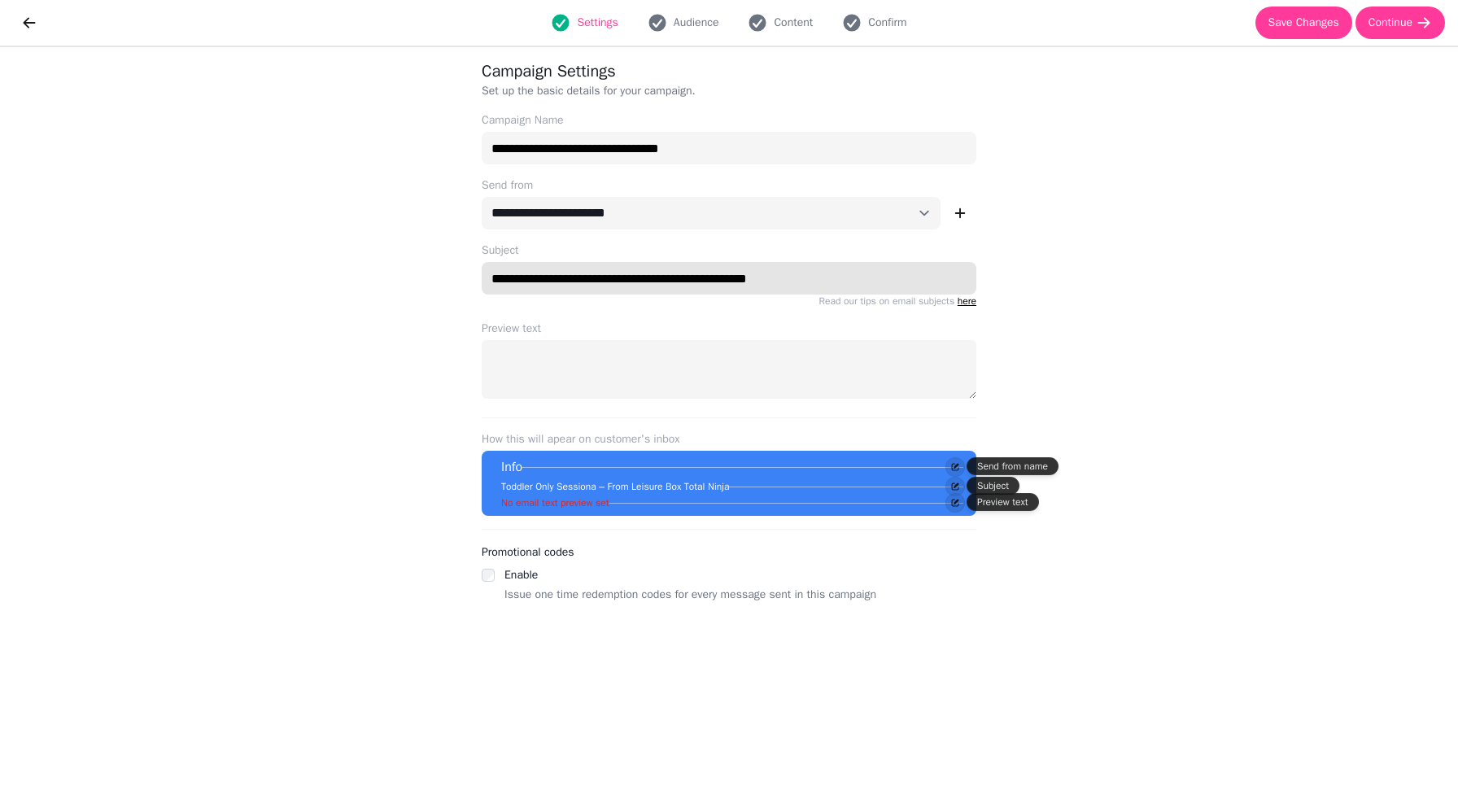click on "**********" at bounding box center (729, 278) 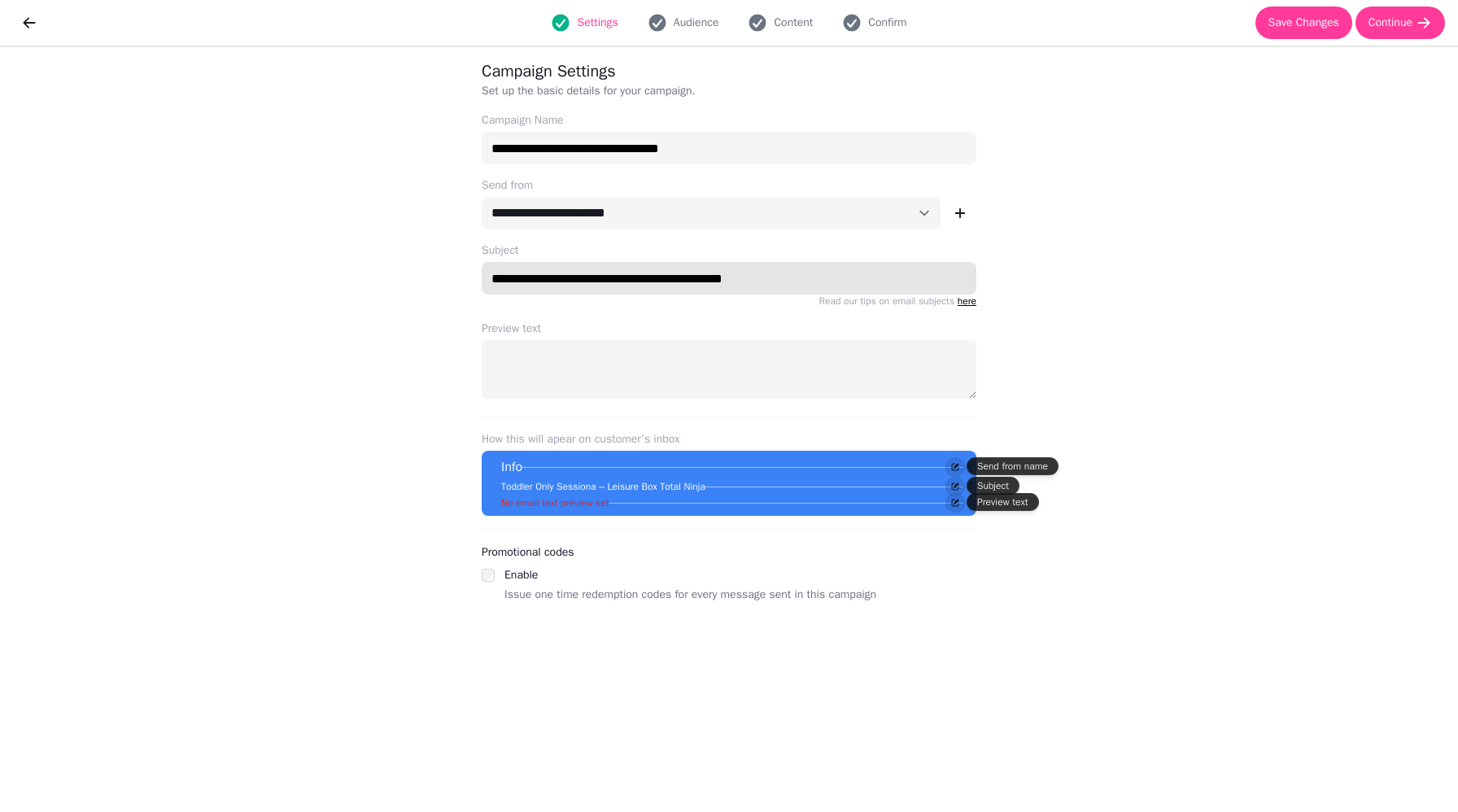 click on "**********" at bounding box center [729, 278] 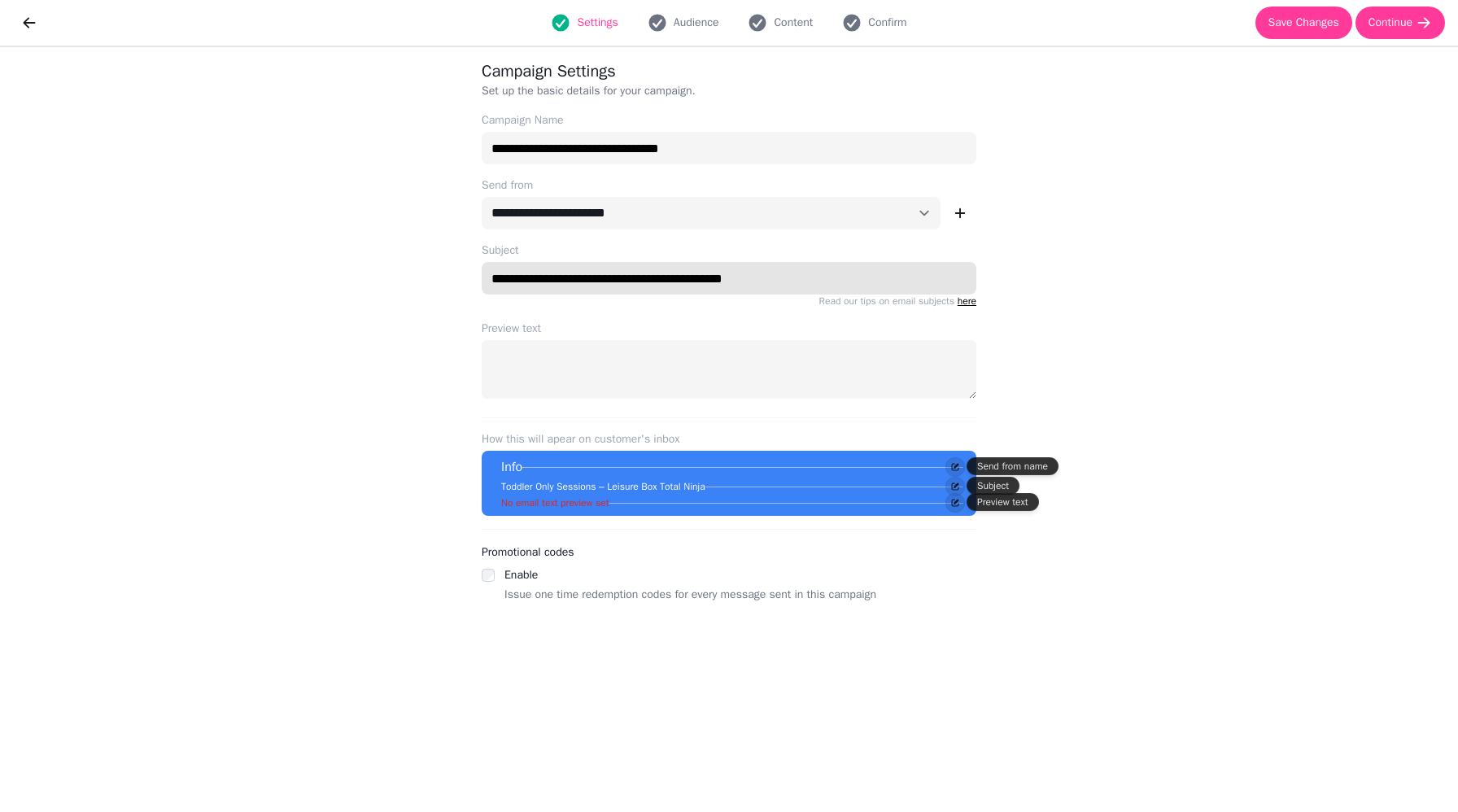 click on "**********" at bounding box center (729, 278) 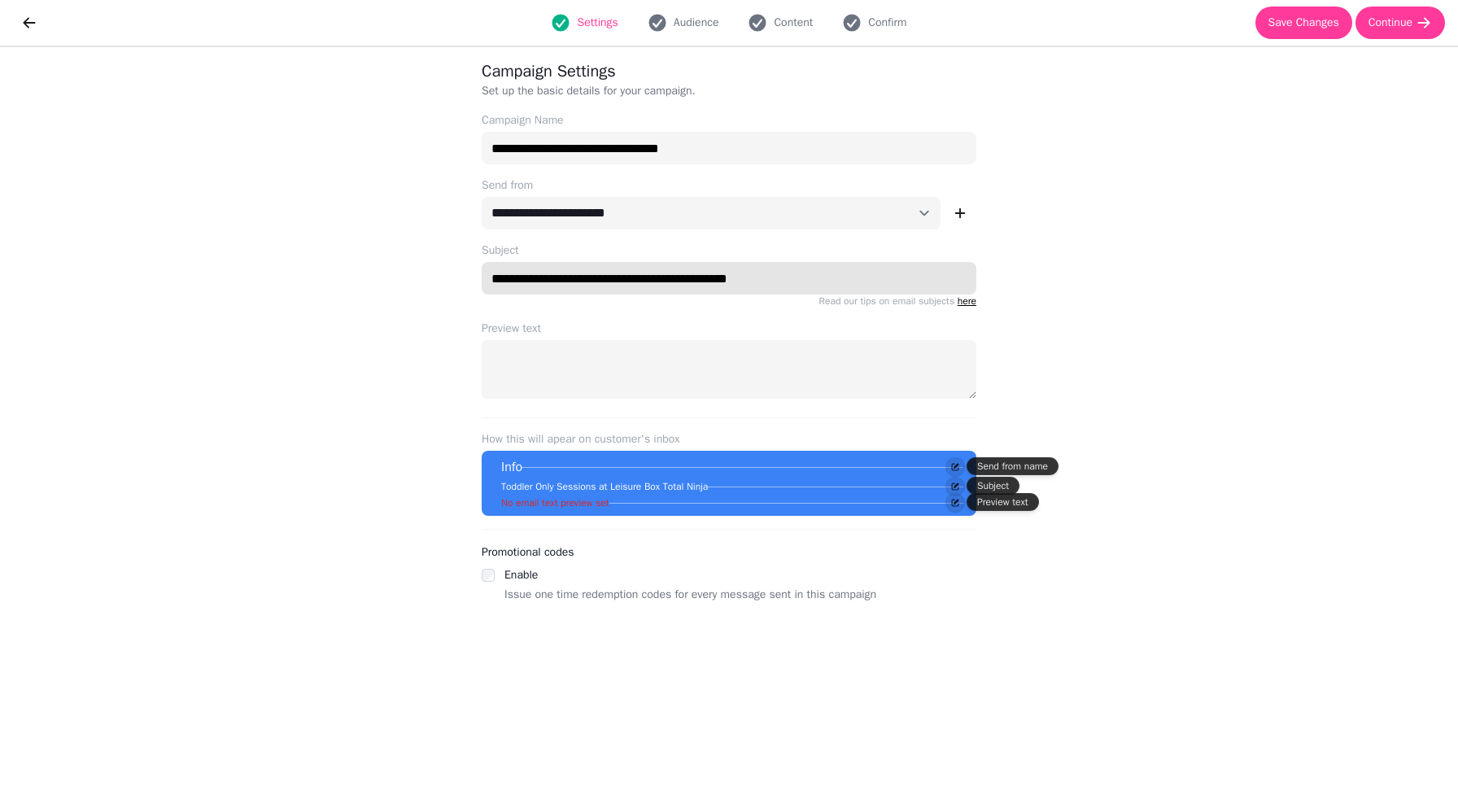 type on "**********" 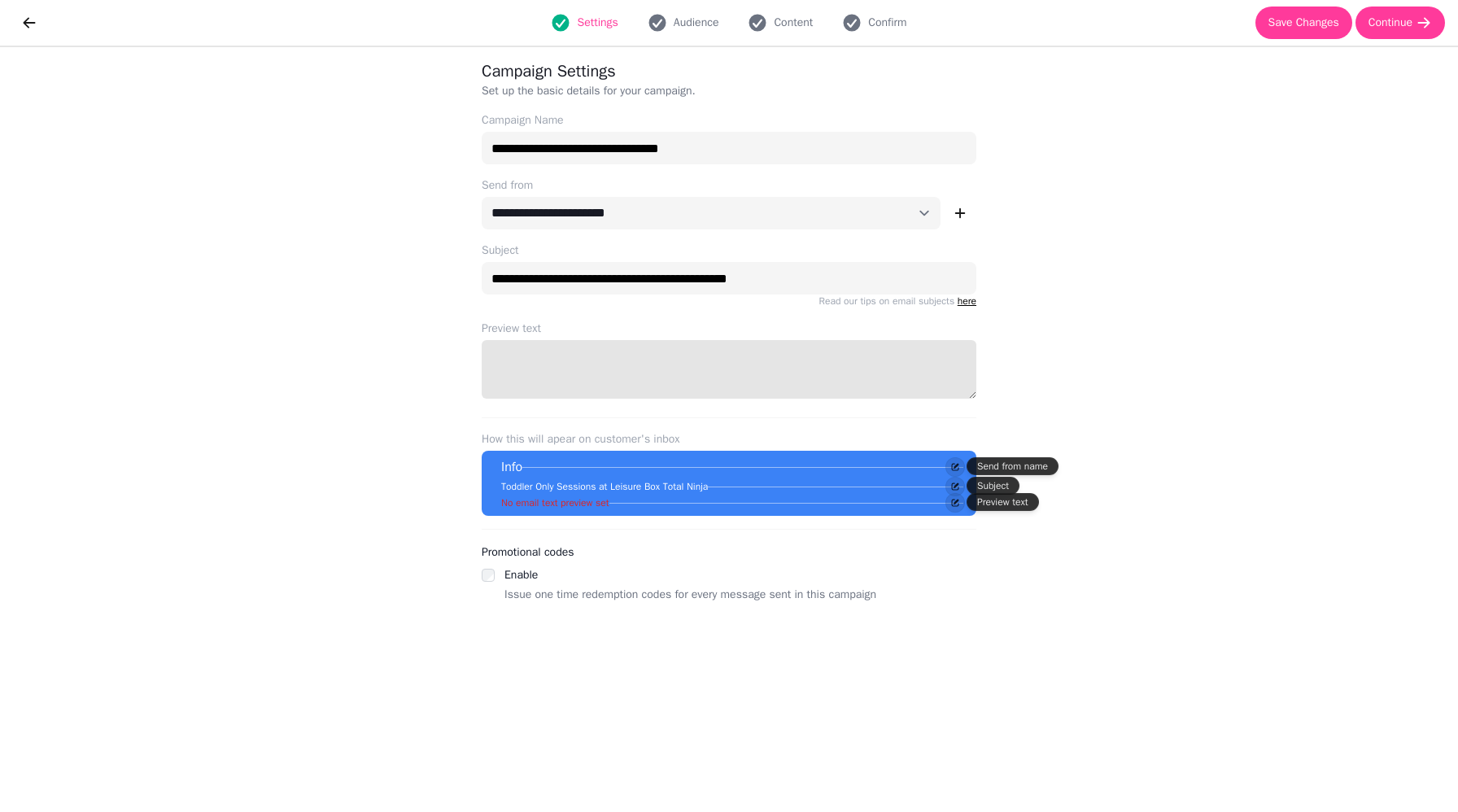 click on "Preview text" at bounding box center (729, 369) 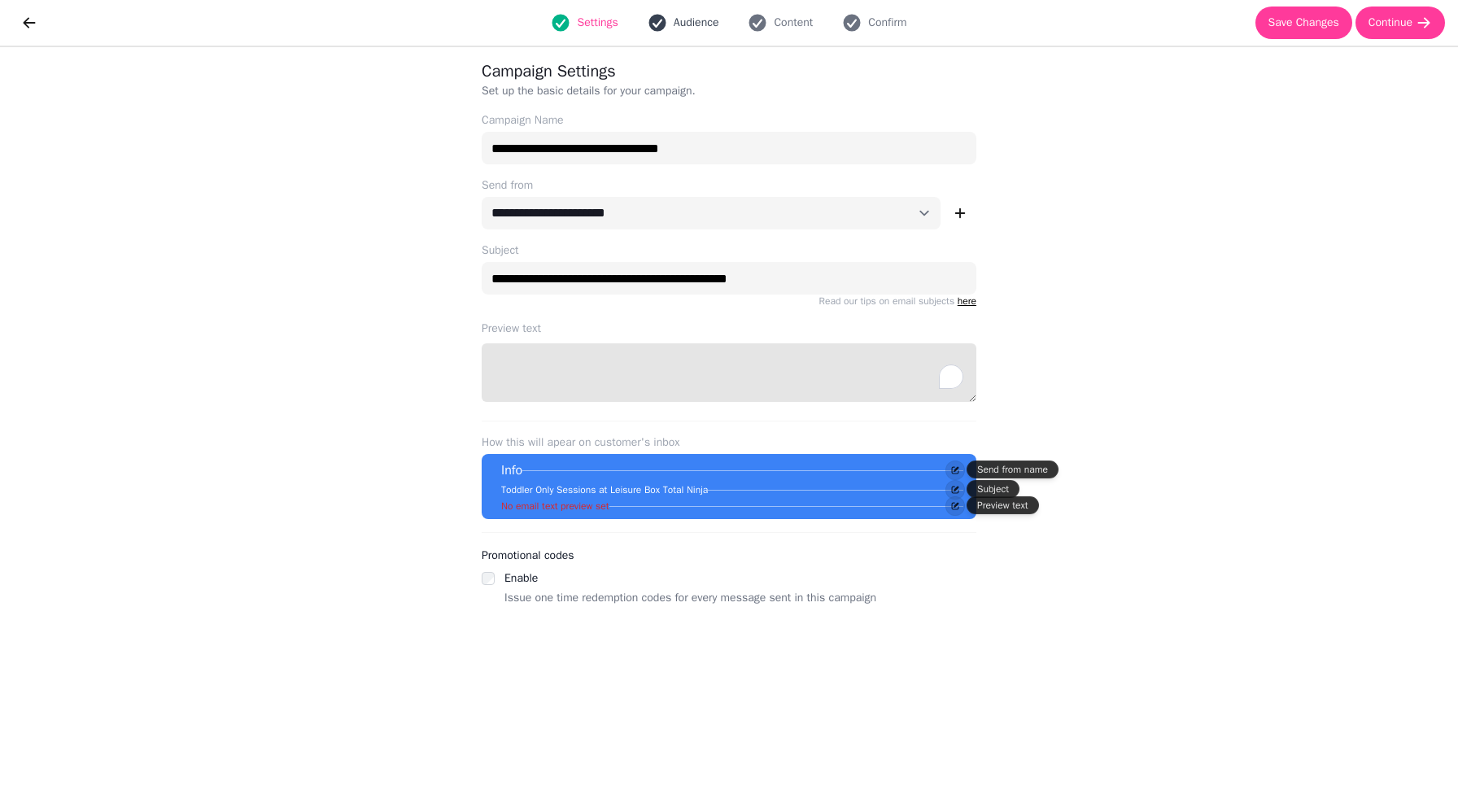 click on "Audience" at bounding box center [696, 23] 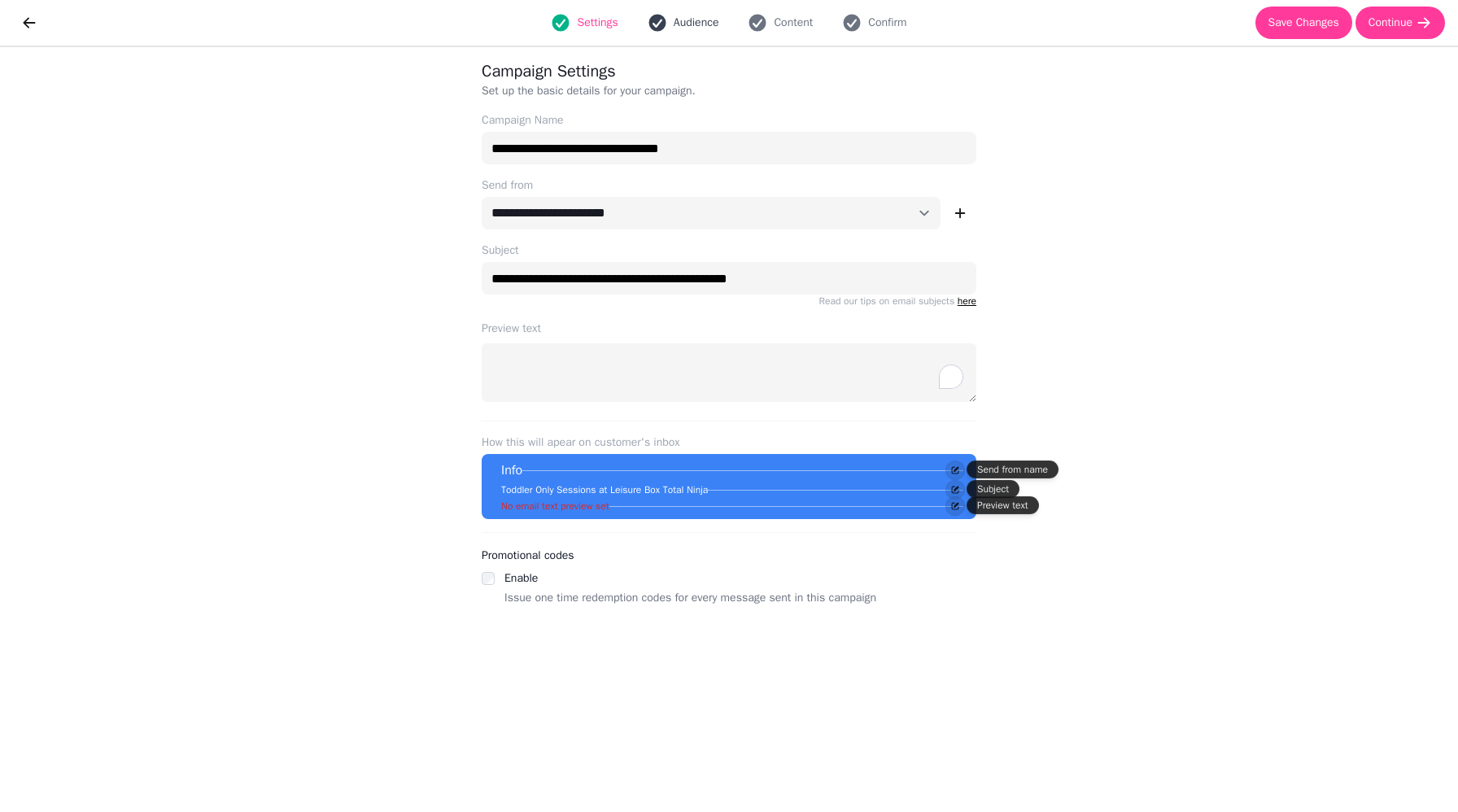 select on "**********" 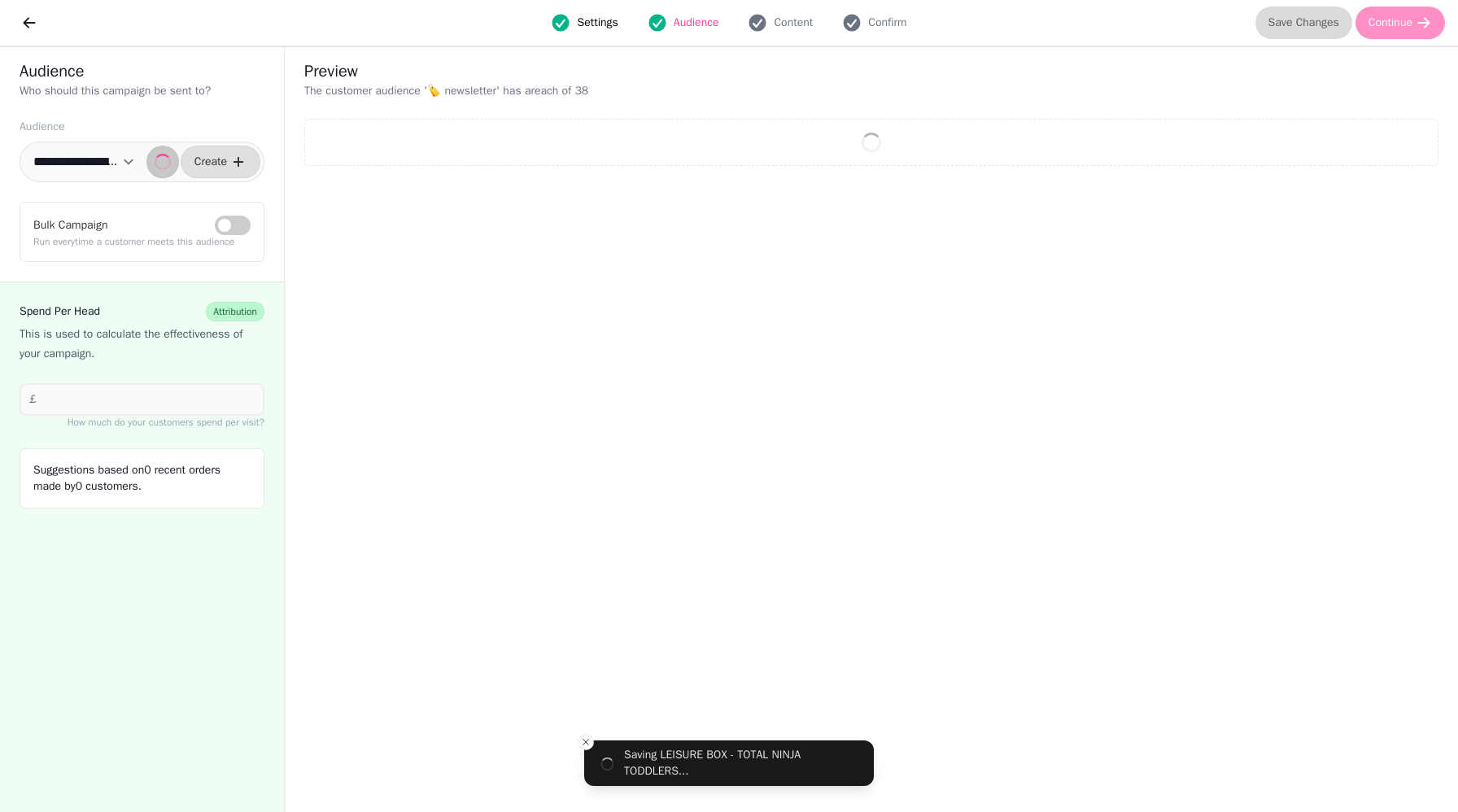 select on "**" 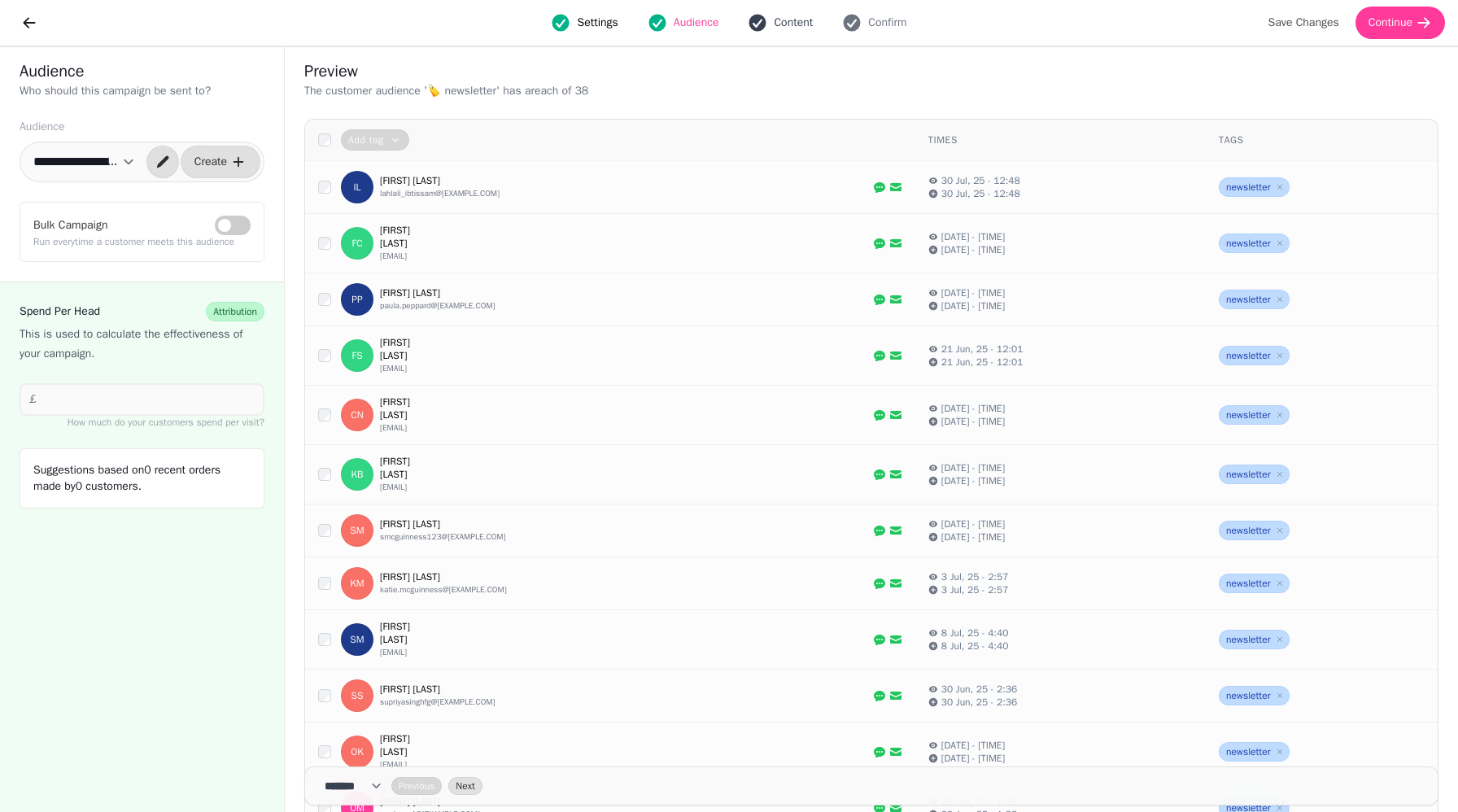 click on "Content" at bounding box center (793, 23) 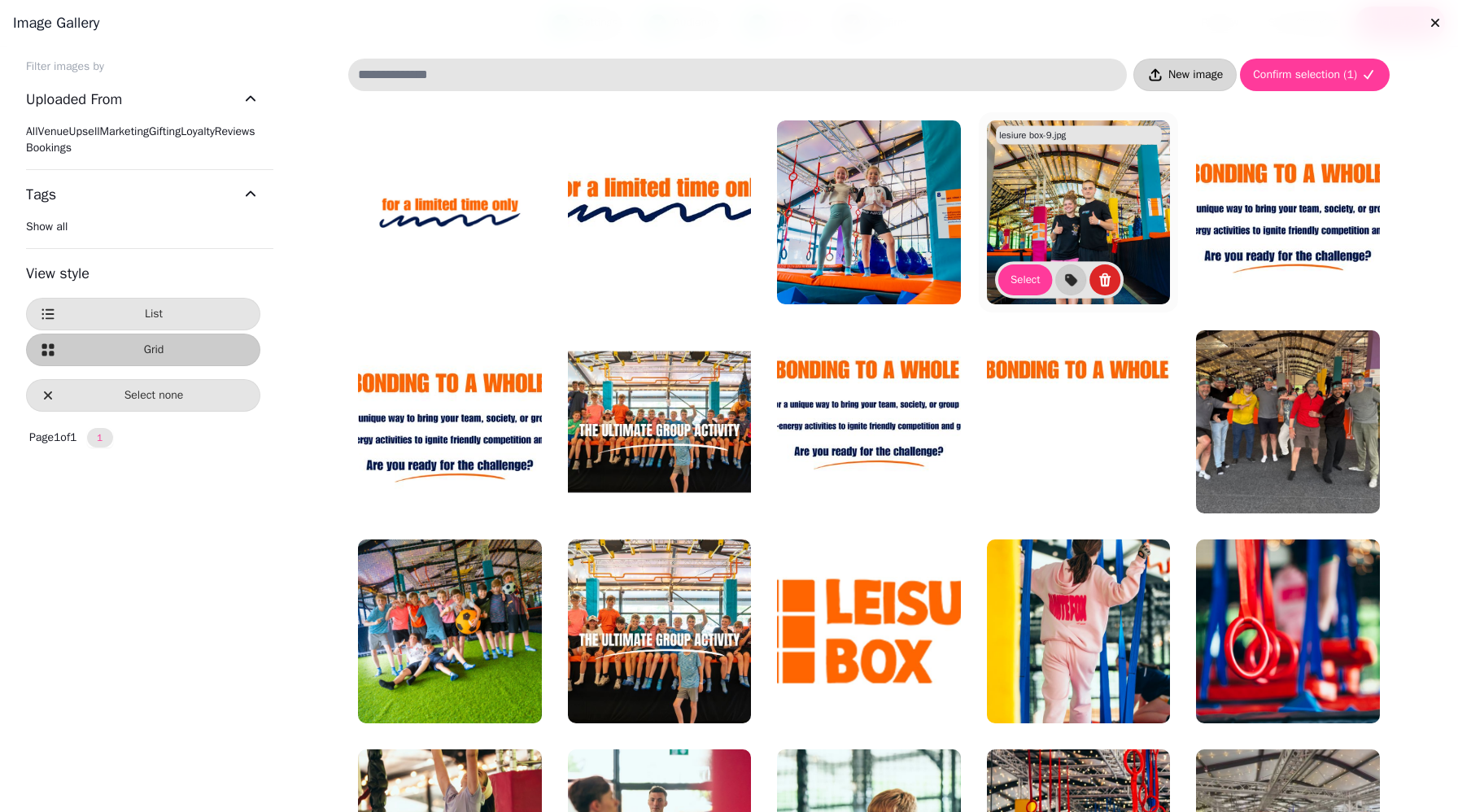 click on "New image" at bounding box center (1195, 75) 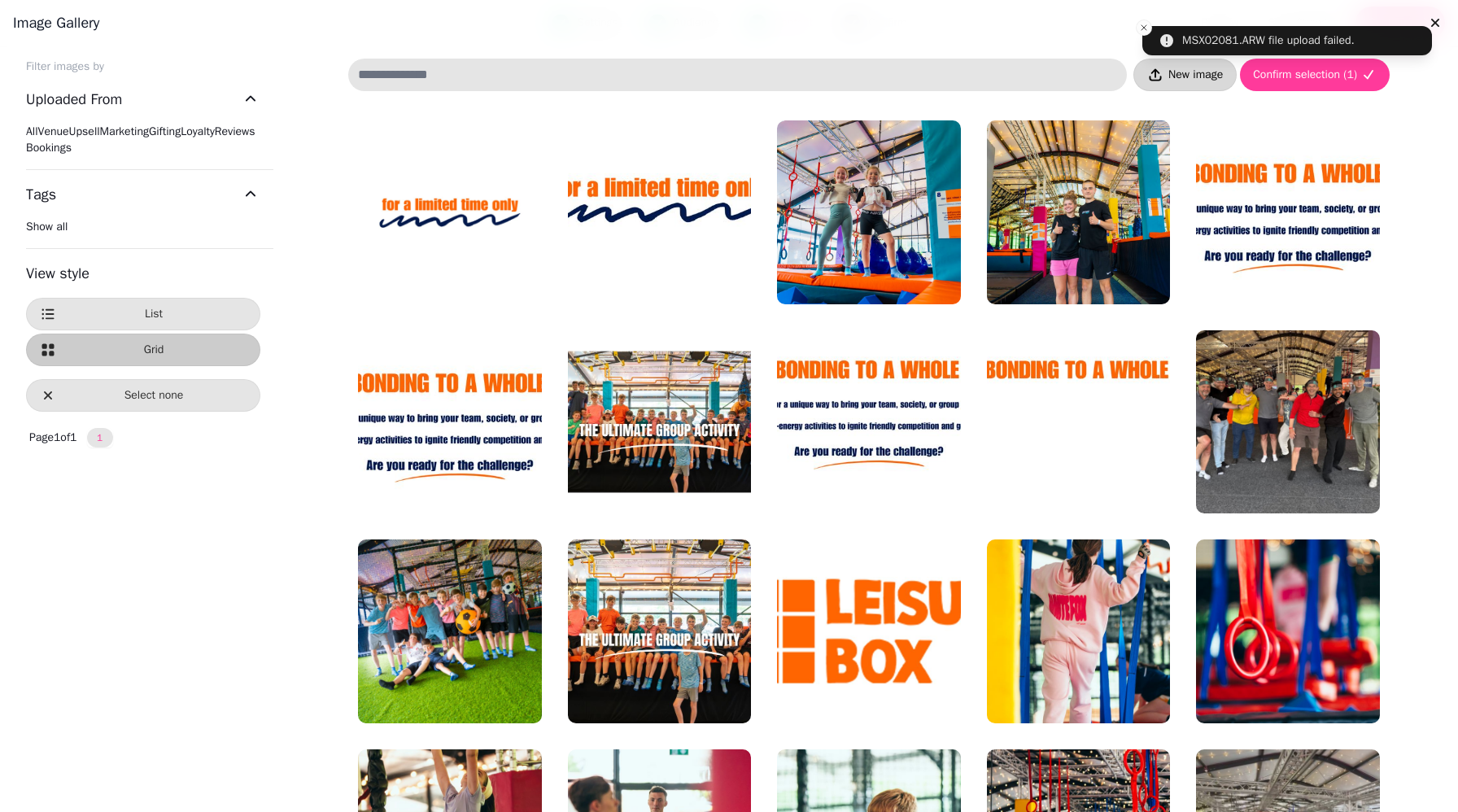 click on "New image" at bounding box center [1185, 75] 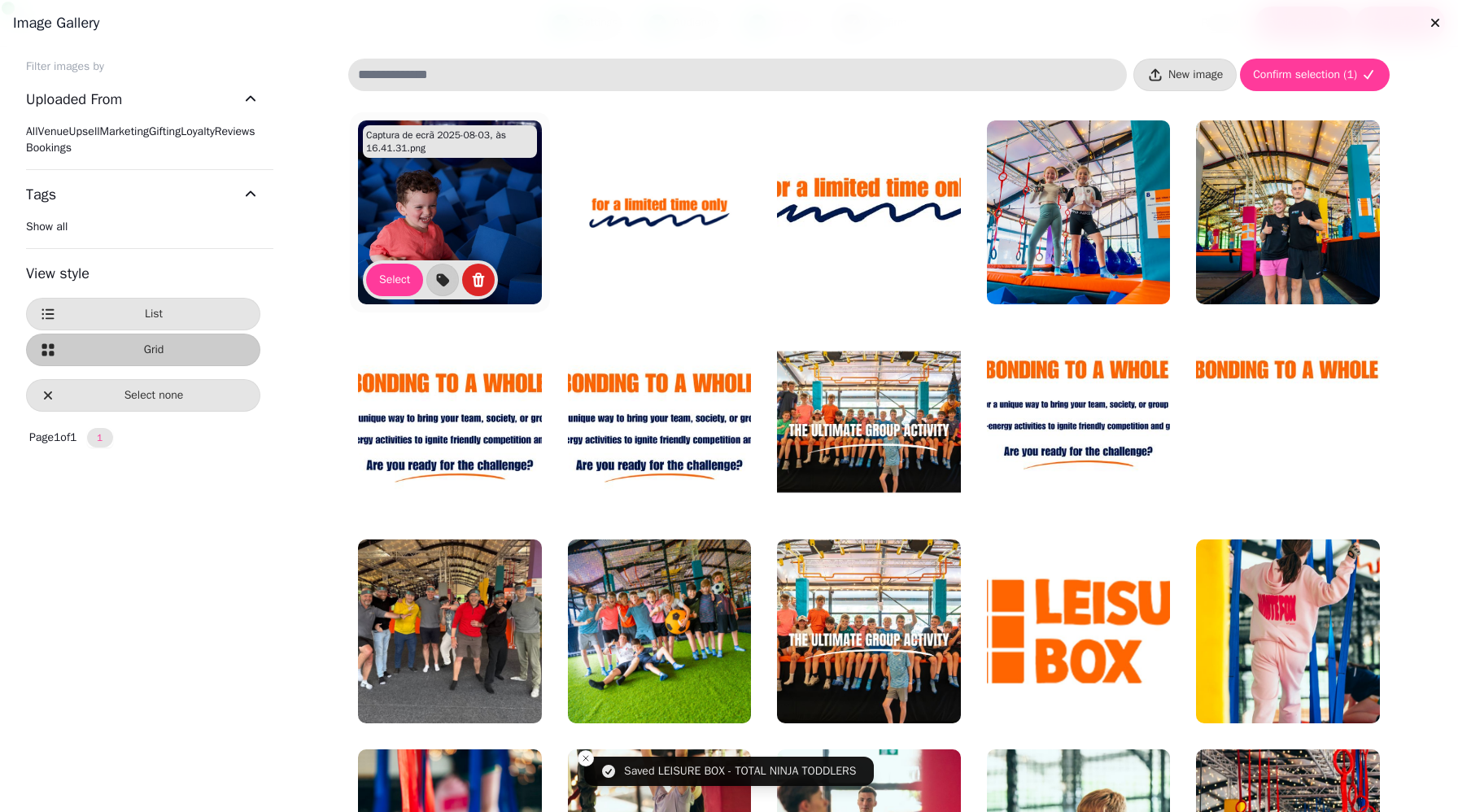 click at bounding box center [450, 212] 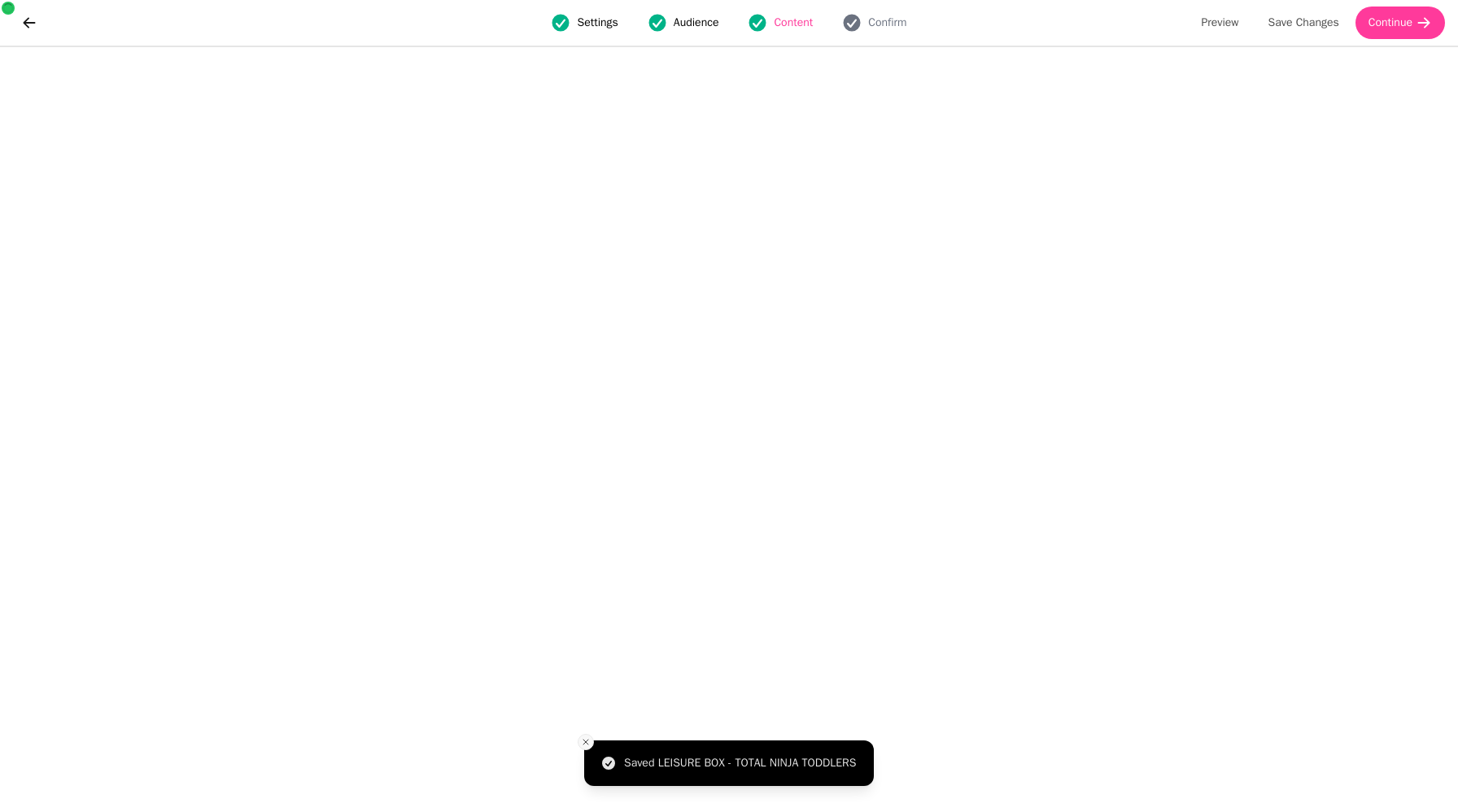 click 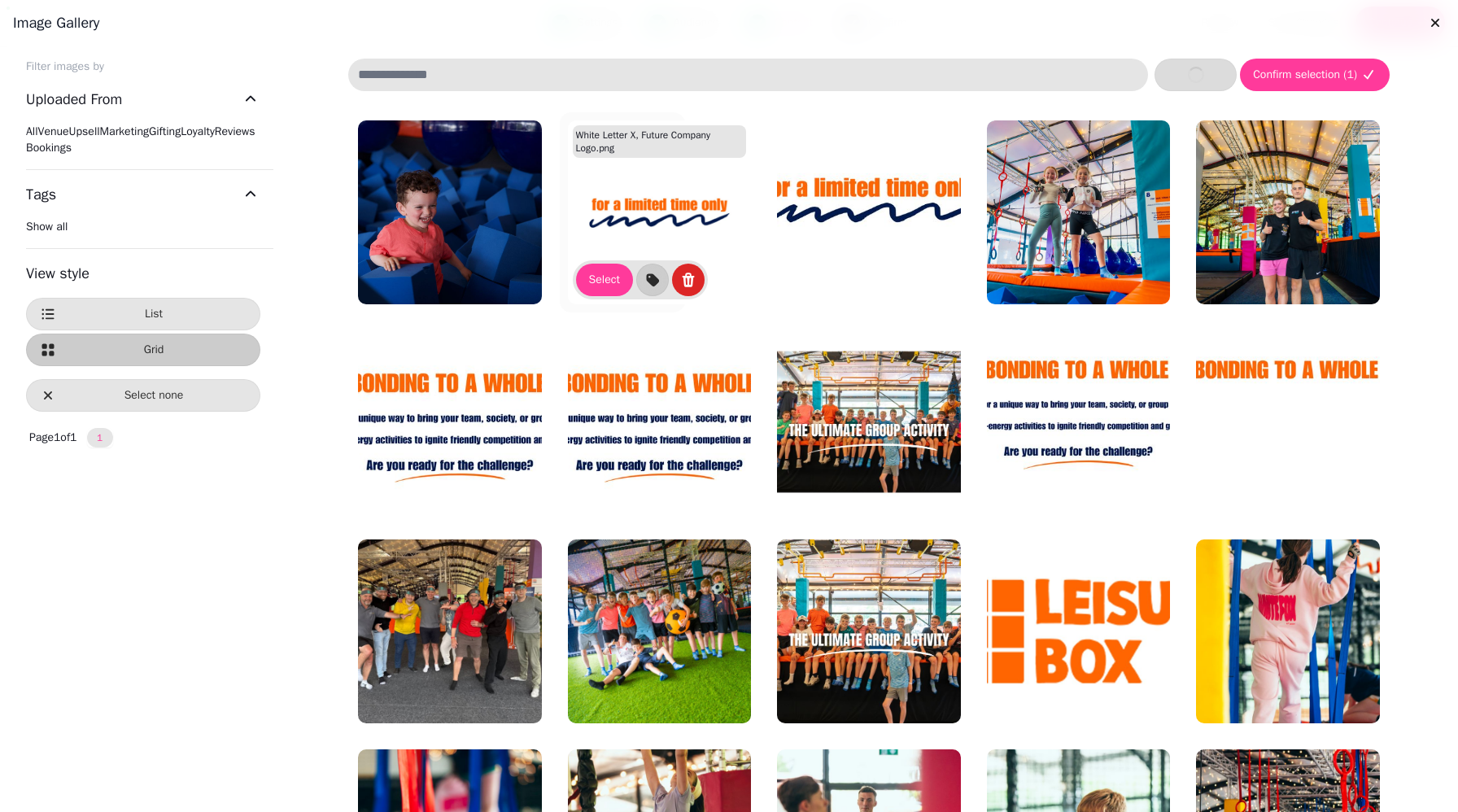 click at bounding box center (450, 212) 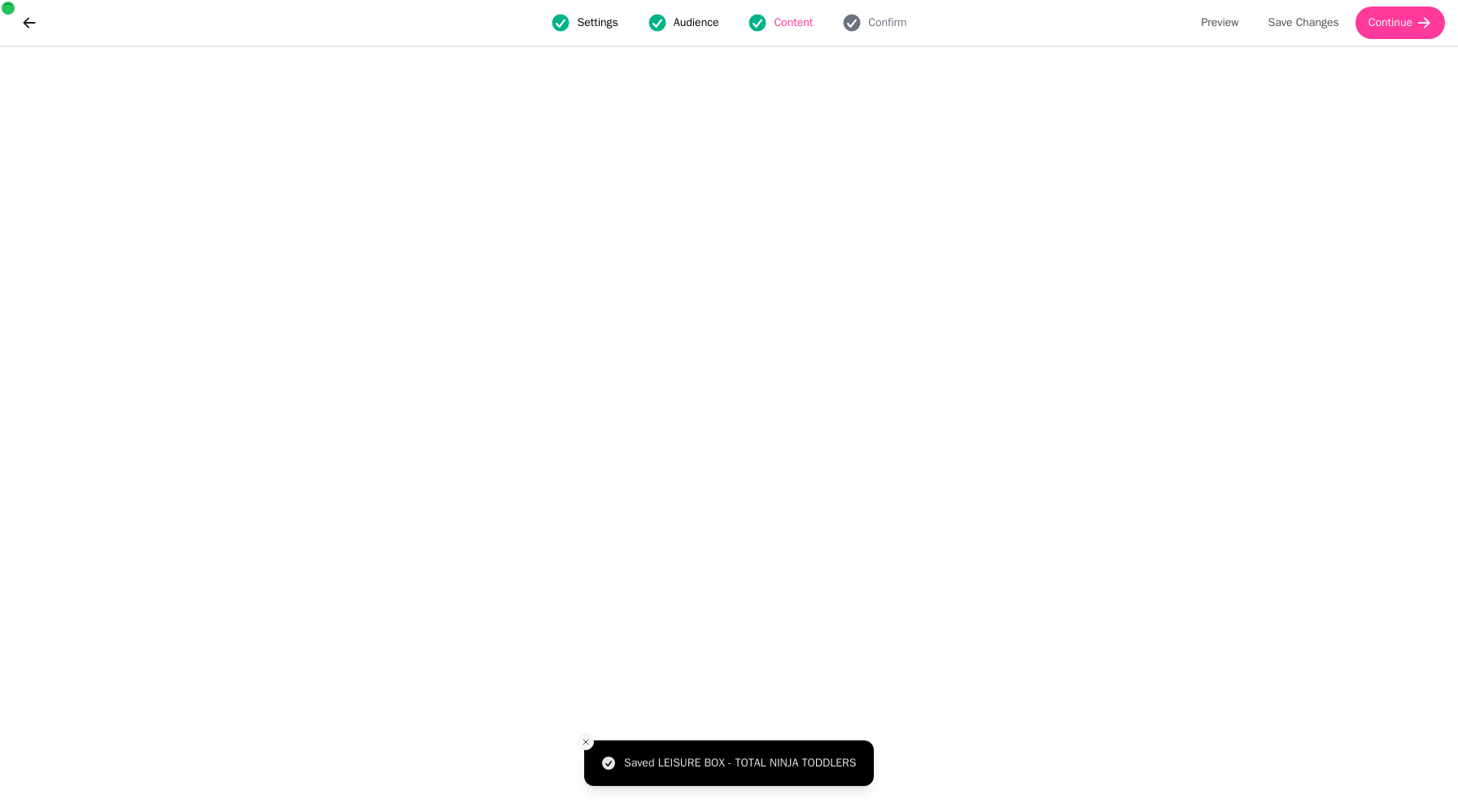 click 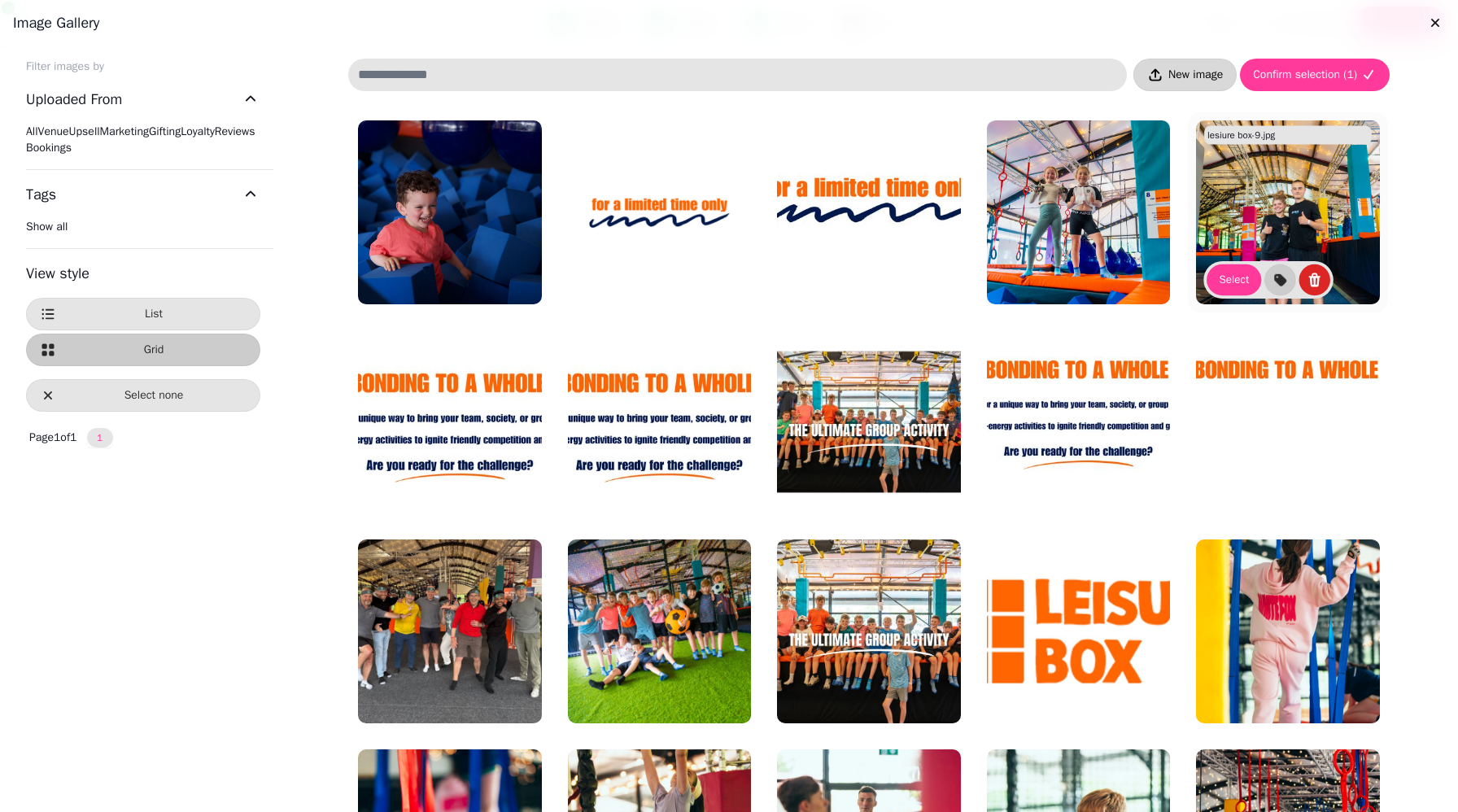click on "New image" at bounding box center [1195, 75] 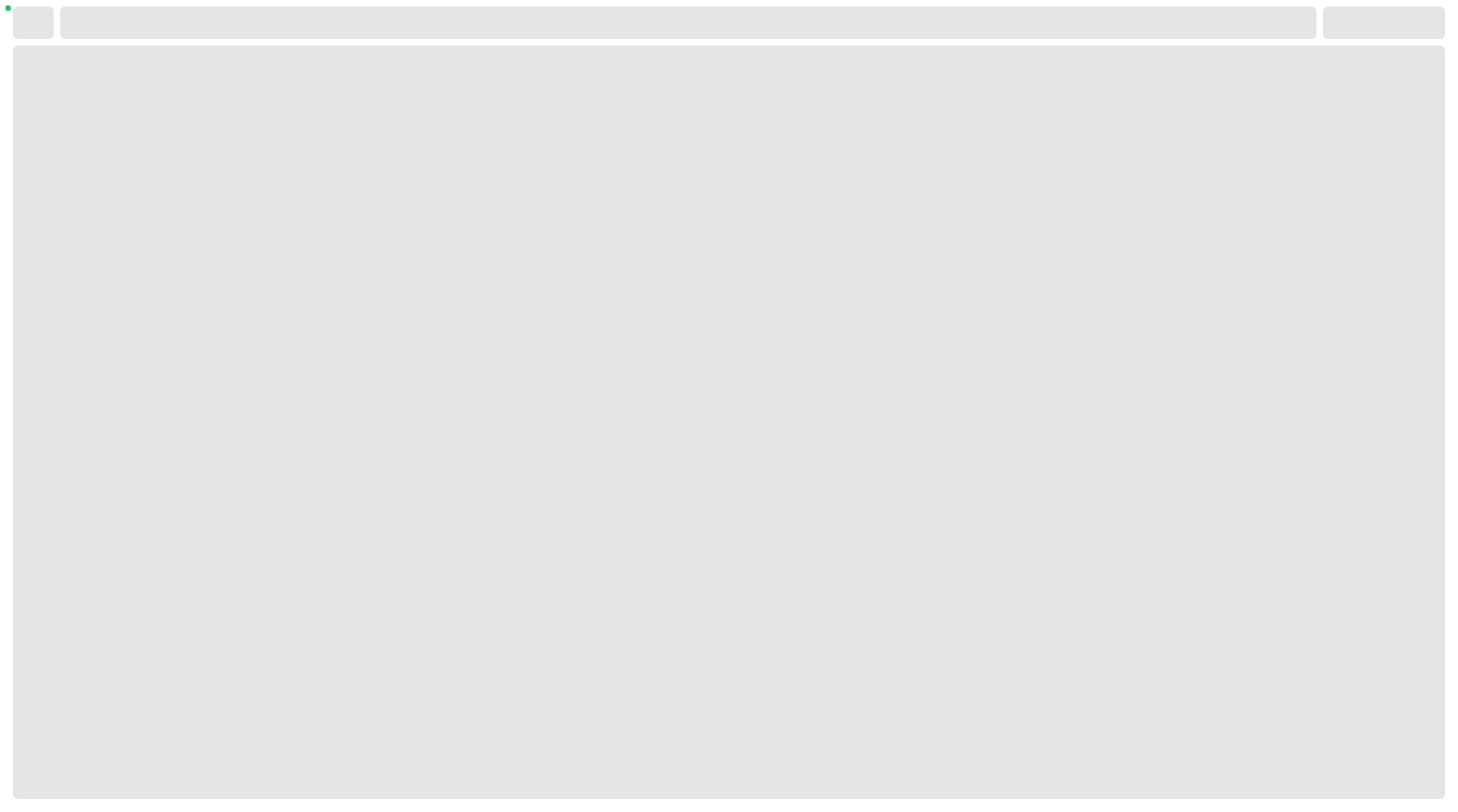 scroll, scrollTop: 0, scrollLeft: 0, axis: both 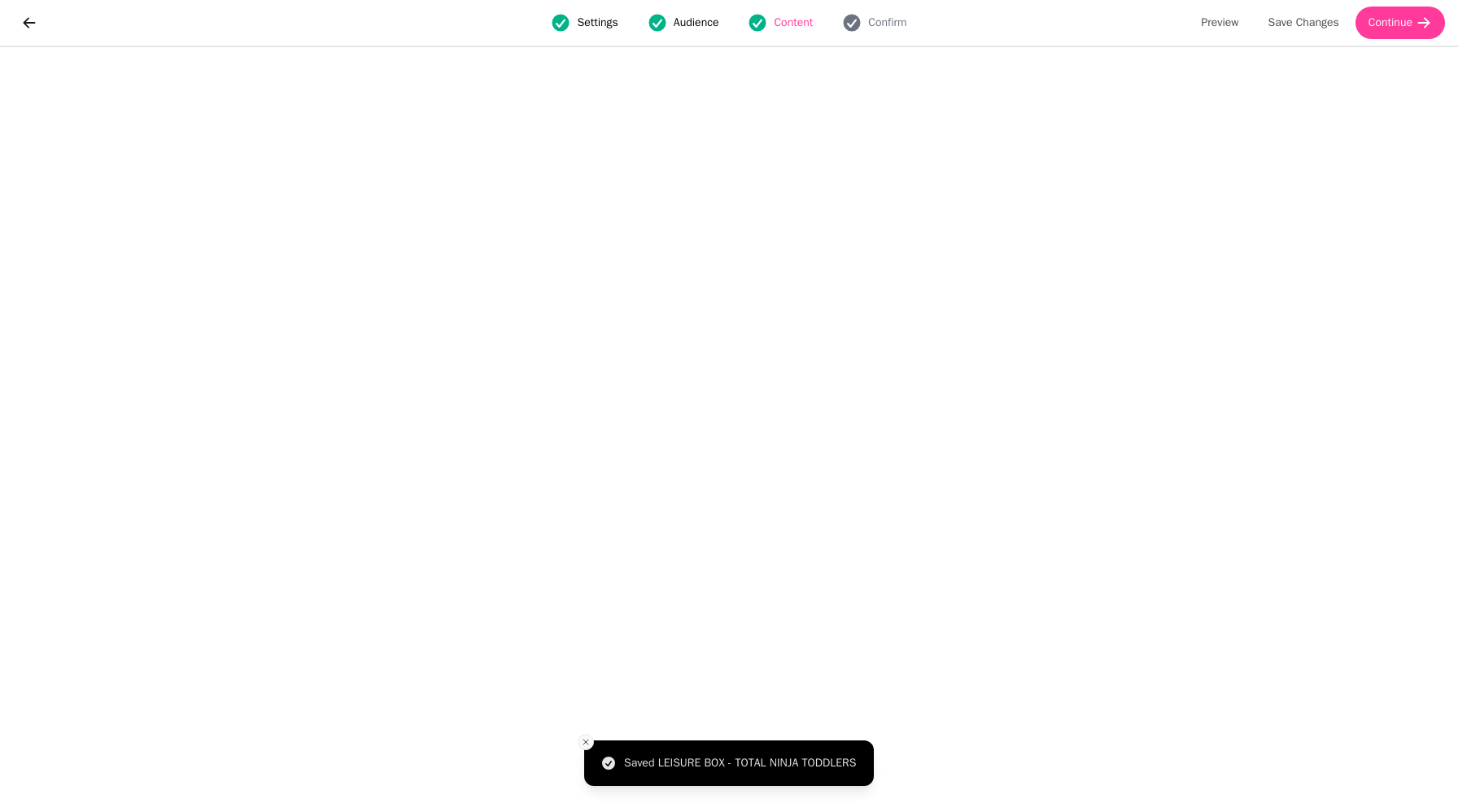 click 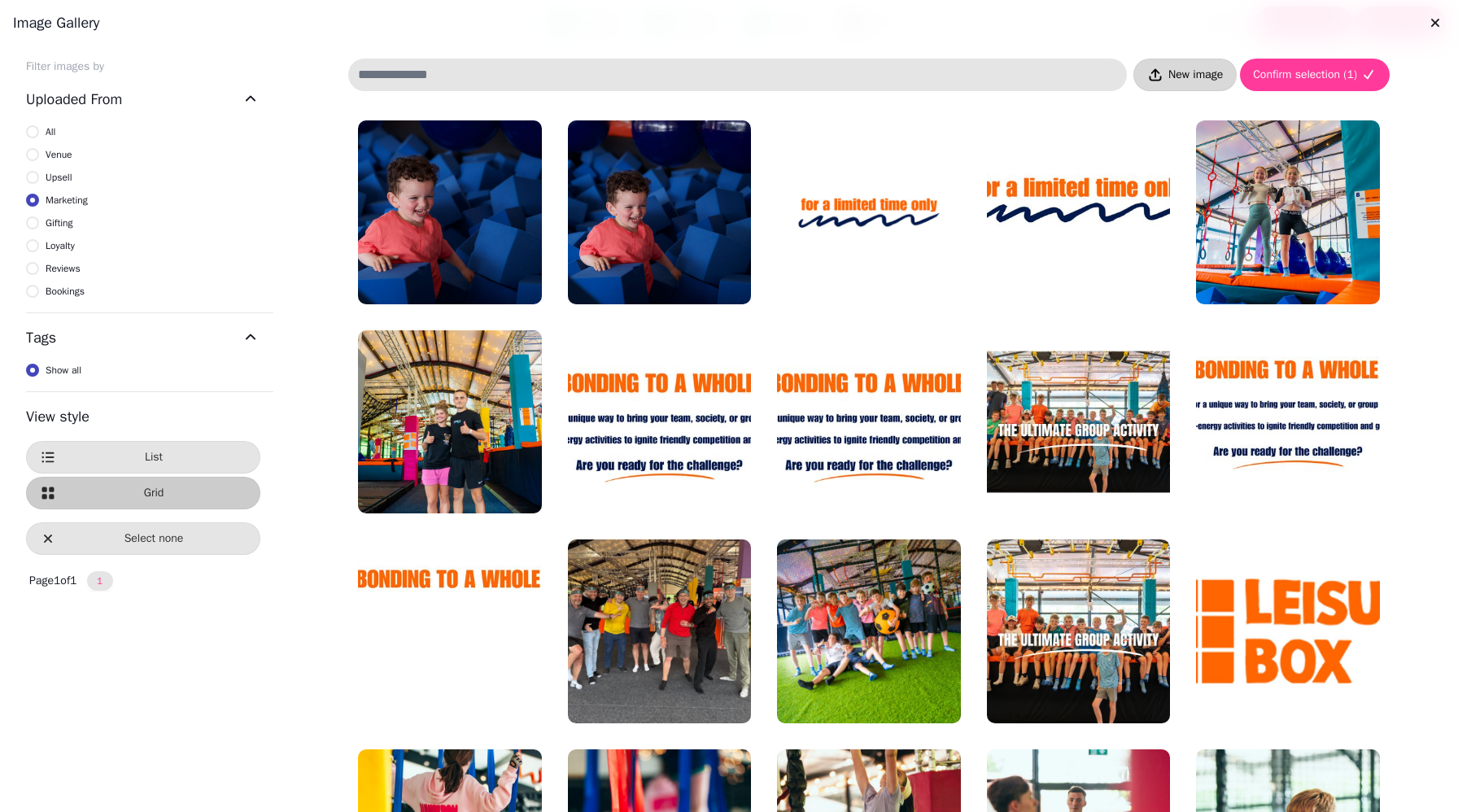 click on "New image" at bounding box center (1195, 75) 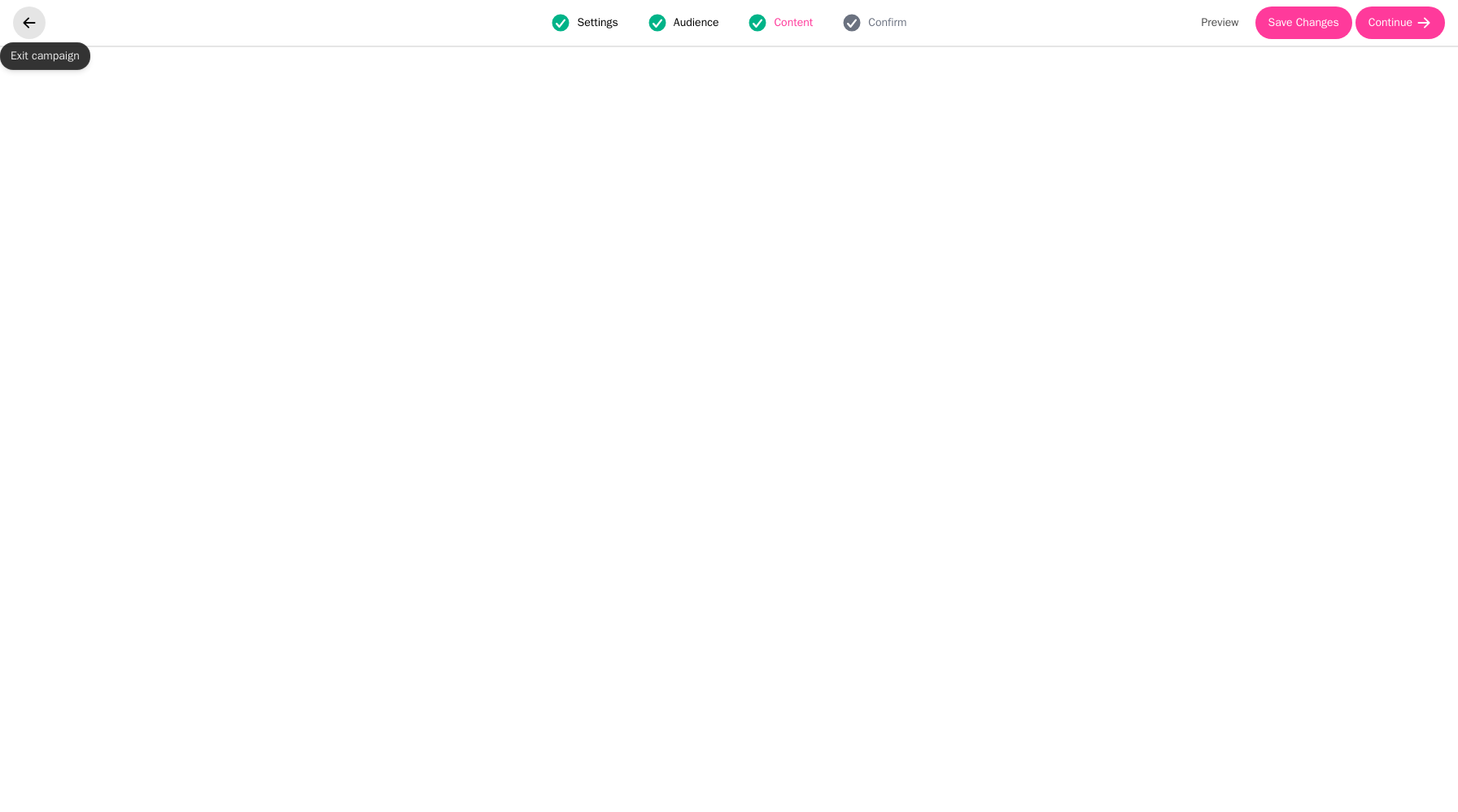 click at bounding box center [29, 23] 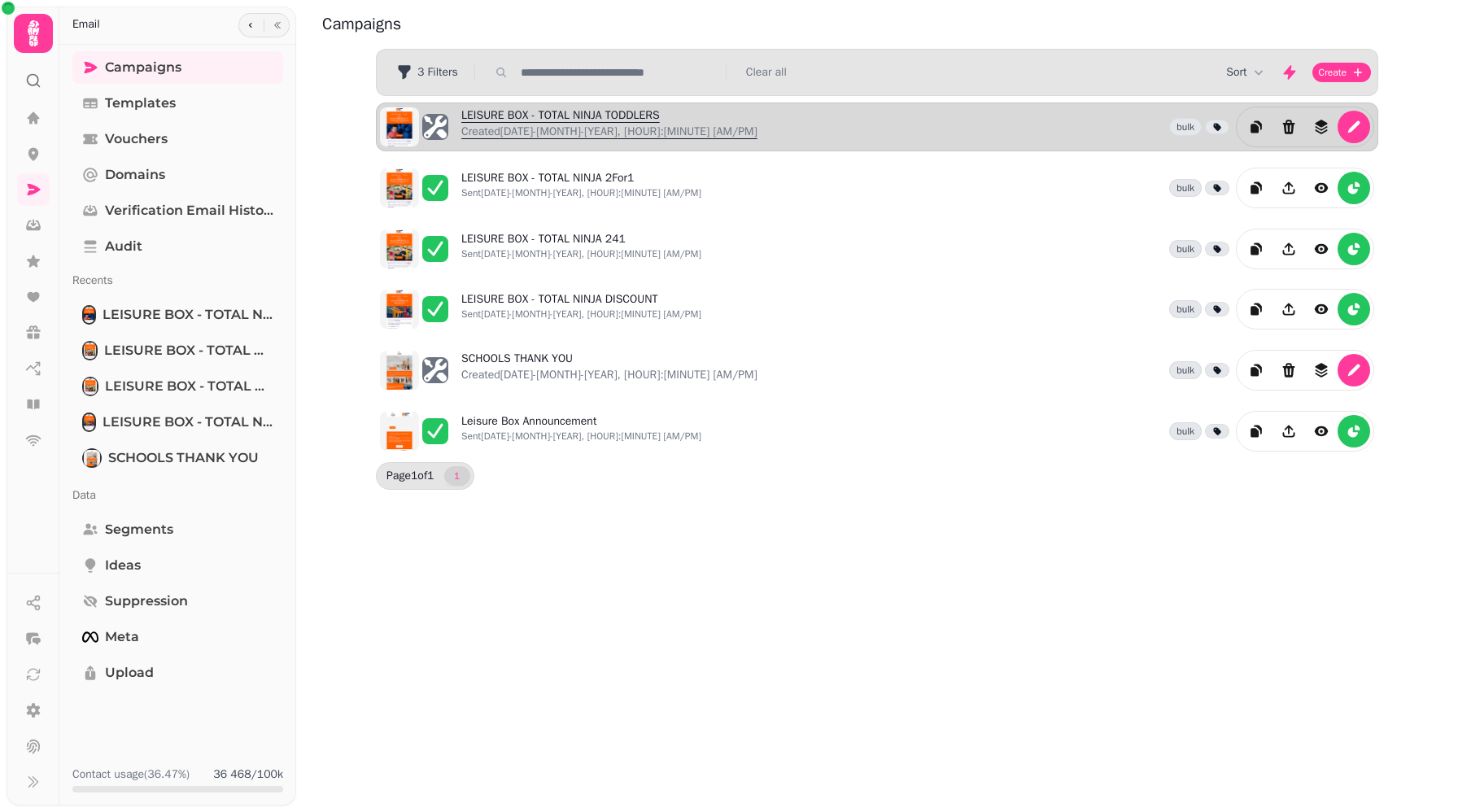 click on "LEISURE BOX - TOTAL NINJA TODDLERS Created  3rd Aug-25, 4:37 pm" at bounding box center [609, 127] 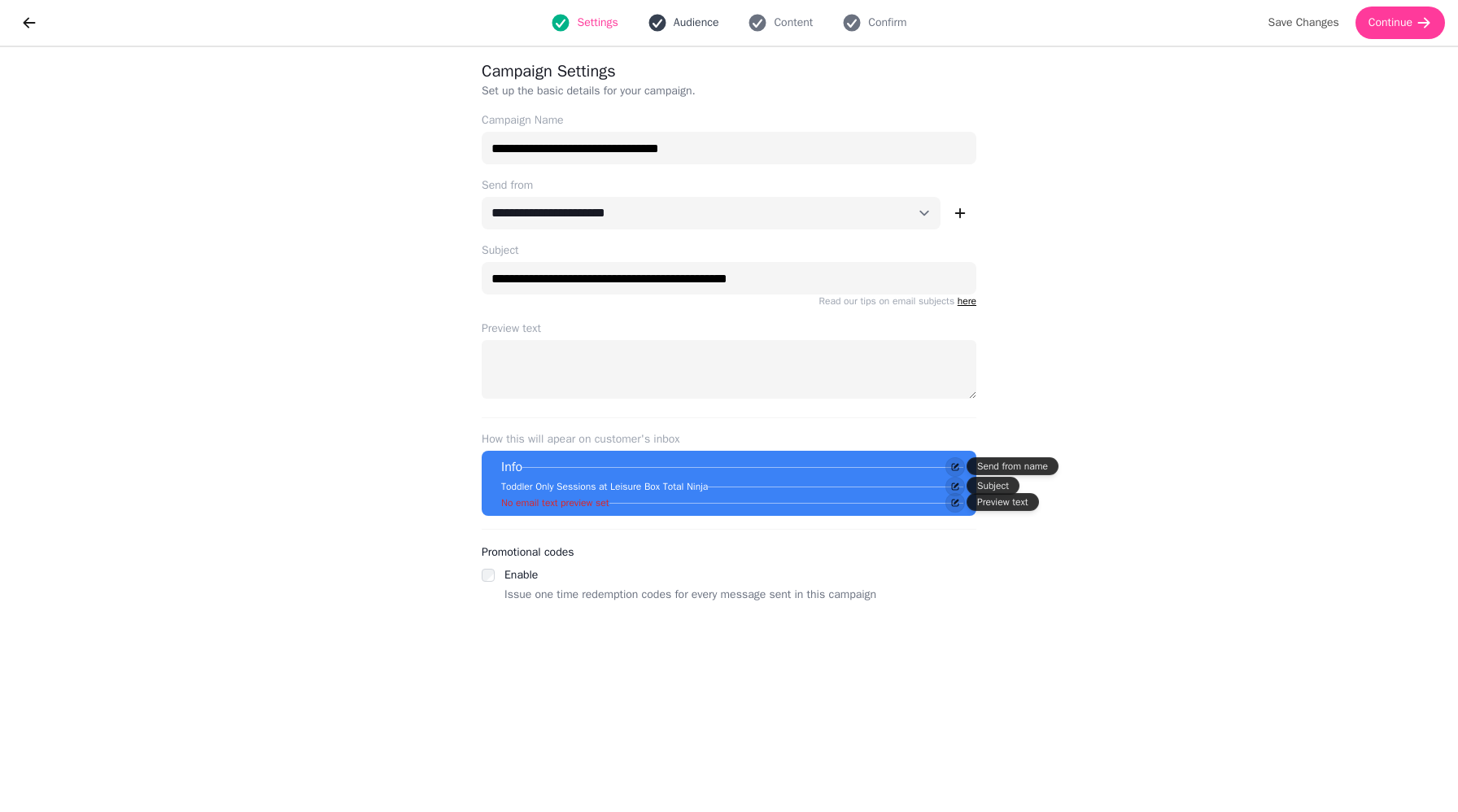 click on "Audience" at bounding box center (696, 23) 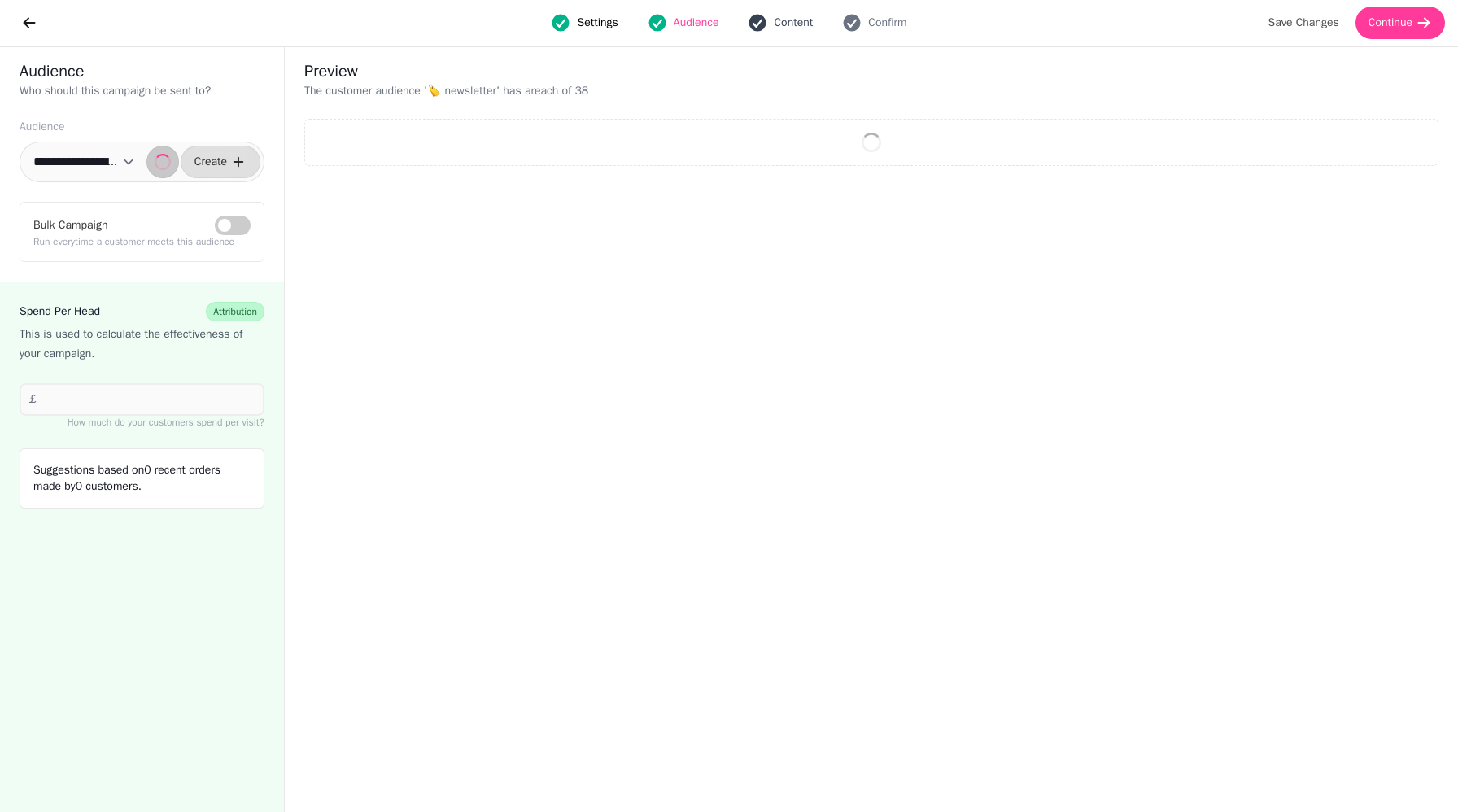 click on "Content" at bounding box center (793, 23) 